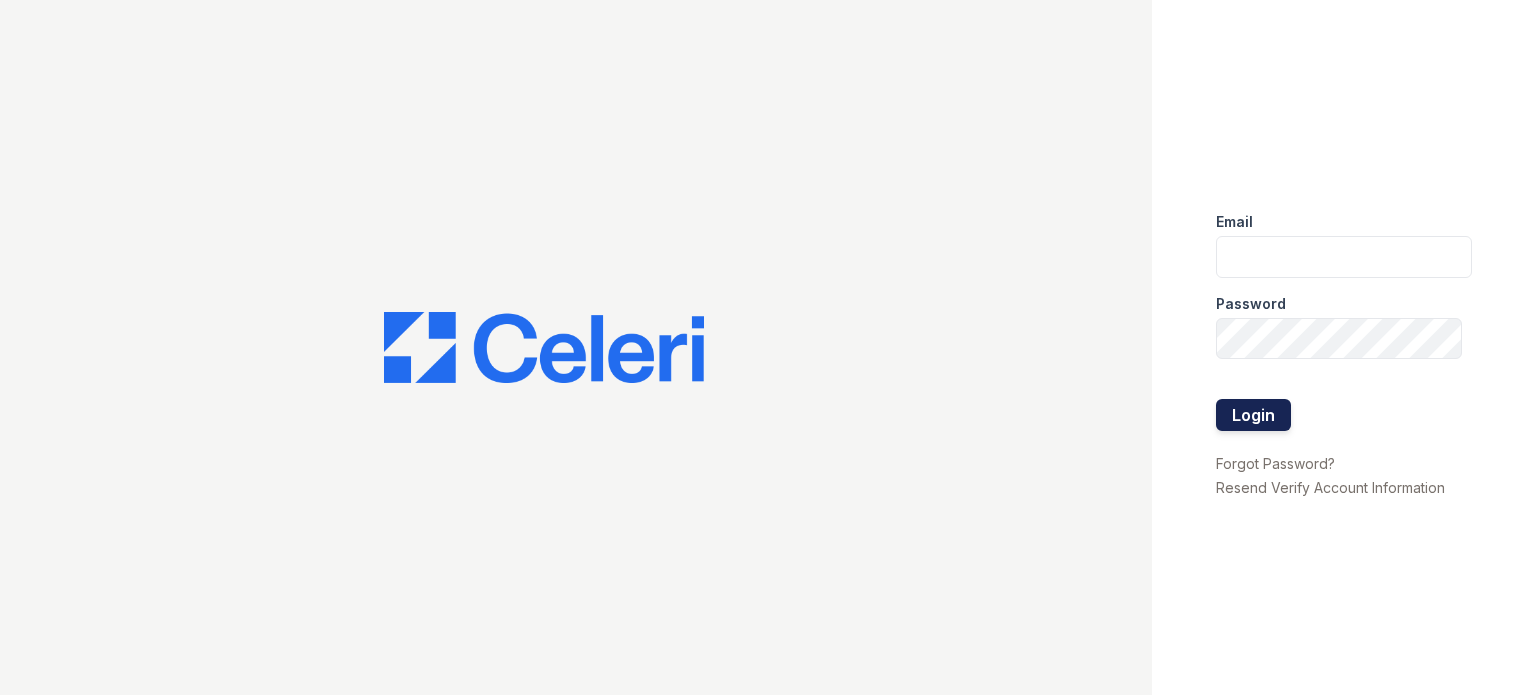 scroll, scrollTop: 0, scrollLeft: 0, axis: both 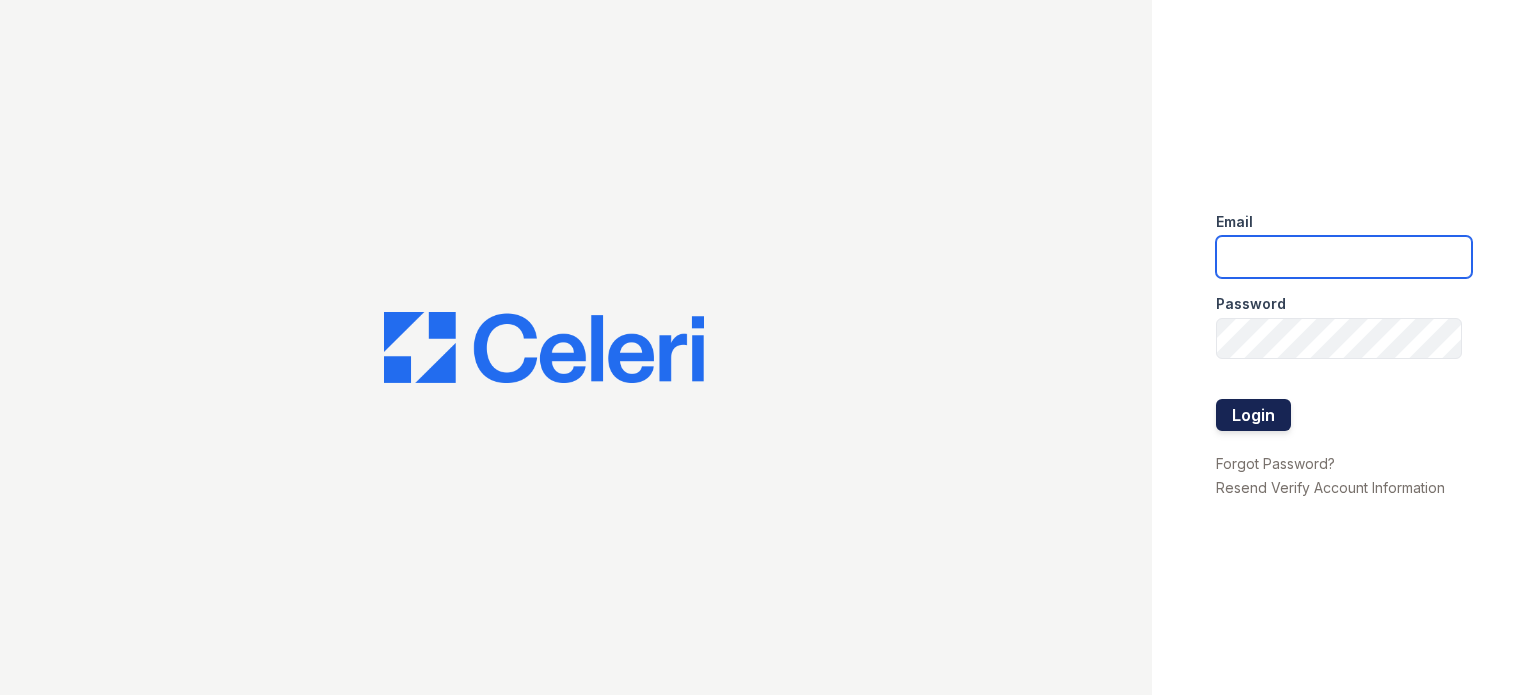 type on "longhorn.pm@cafmanagement.com" 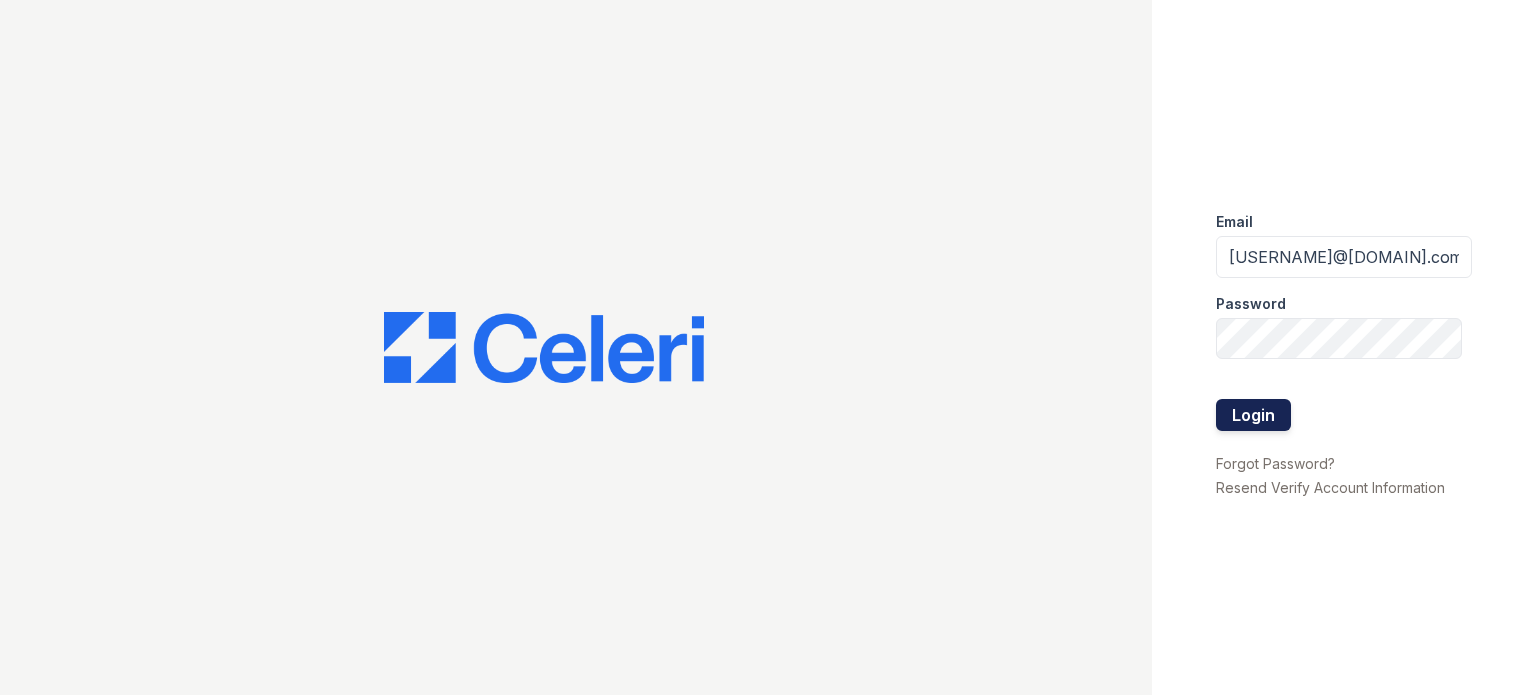 click on "Login" at bounding box center (1253, 415) 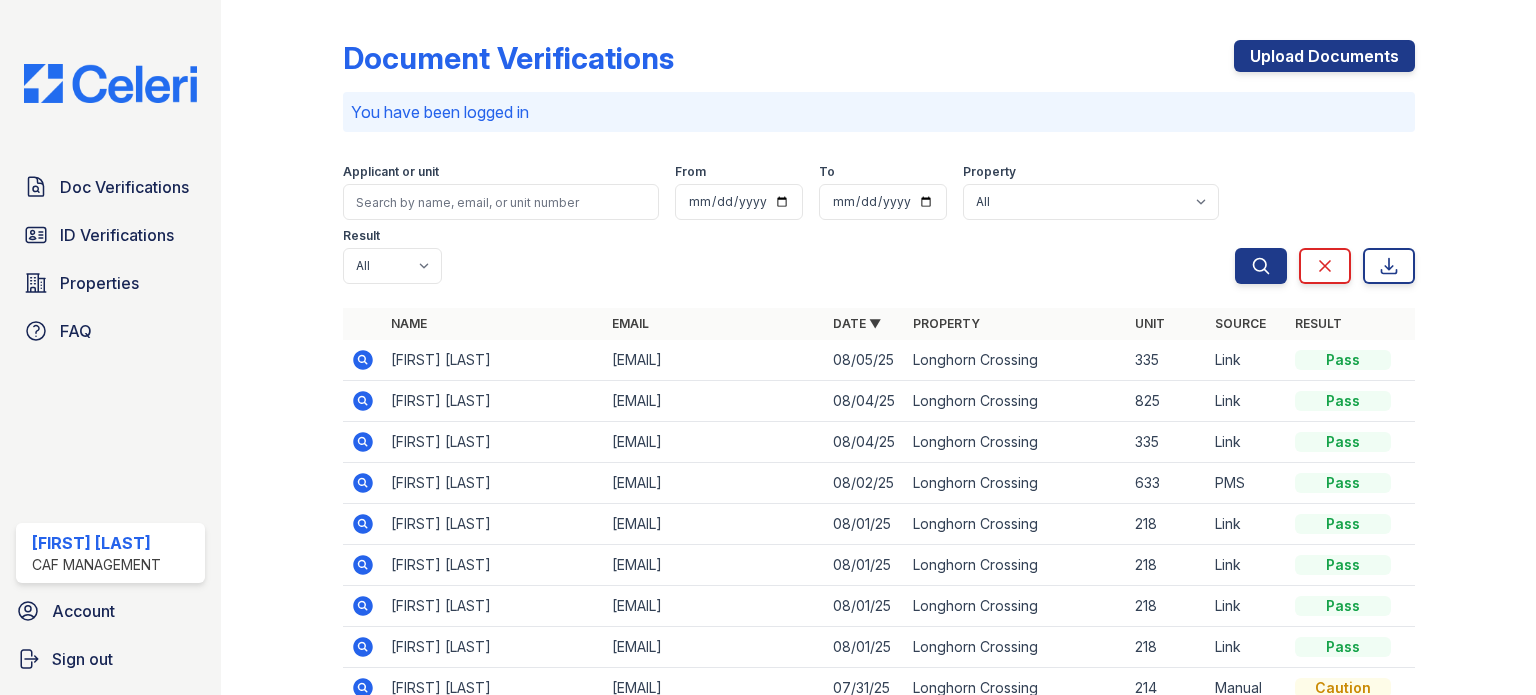 scroll, scrollTop: 0, scrollLeft: 0, axis: both 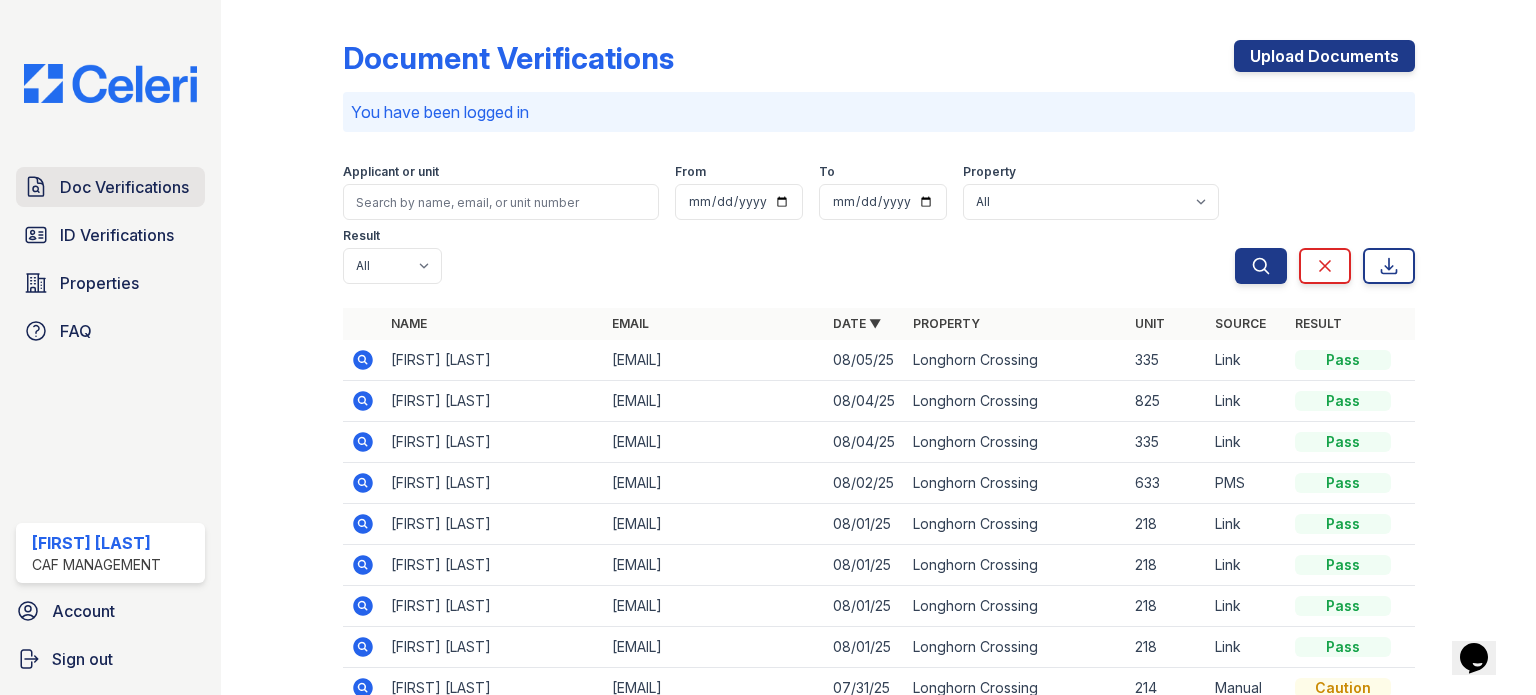 click on "Doc Verifications" at bounding box center (110, 187) 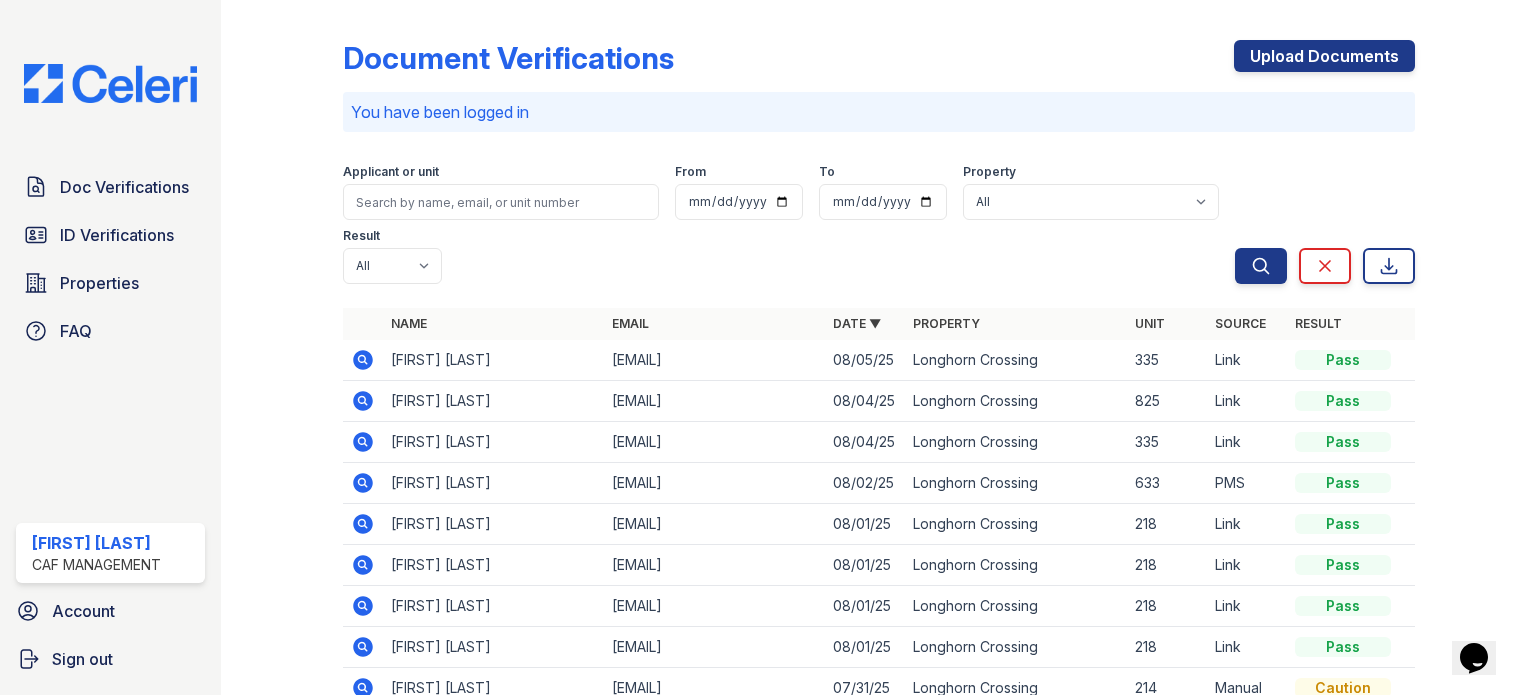 click on "You have been logged in" at bounding box center (879, 112) 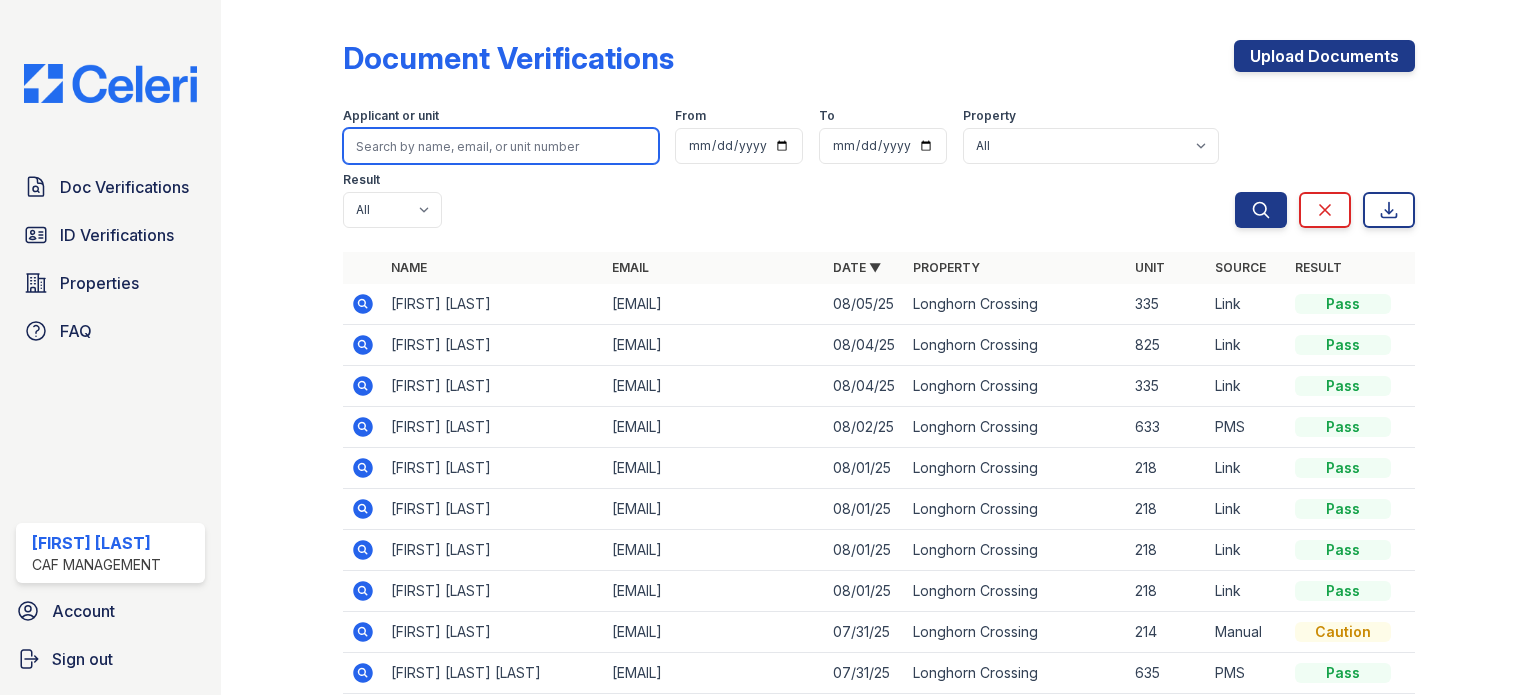 click at bounding box center [501, 146] 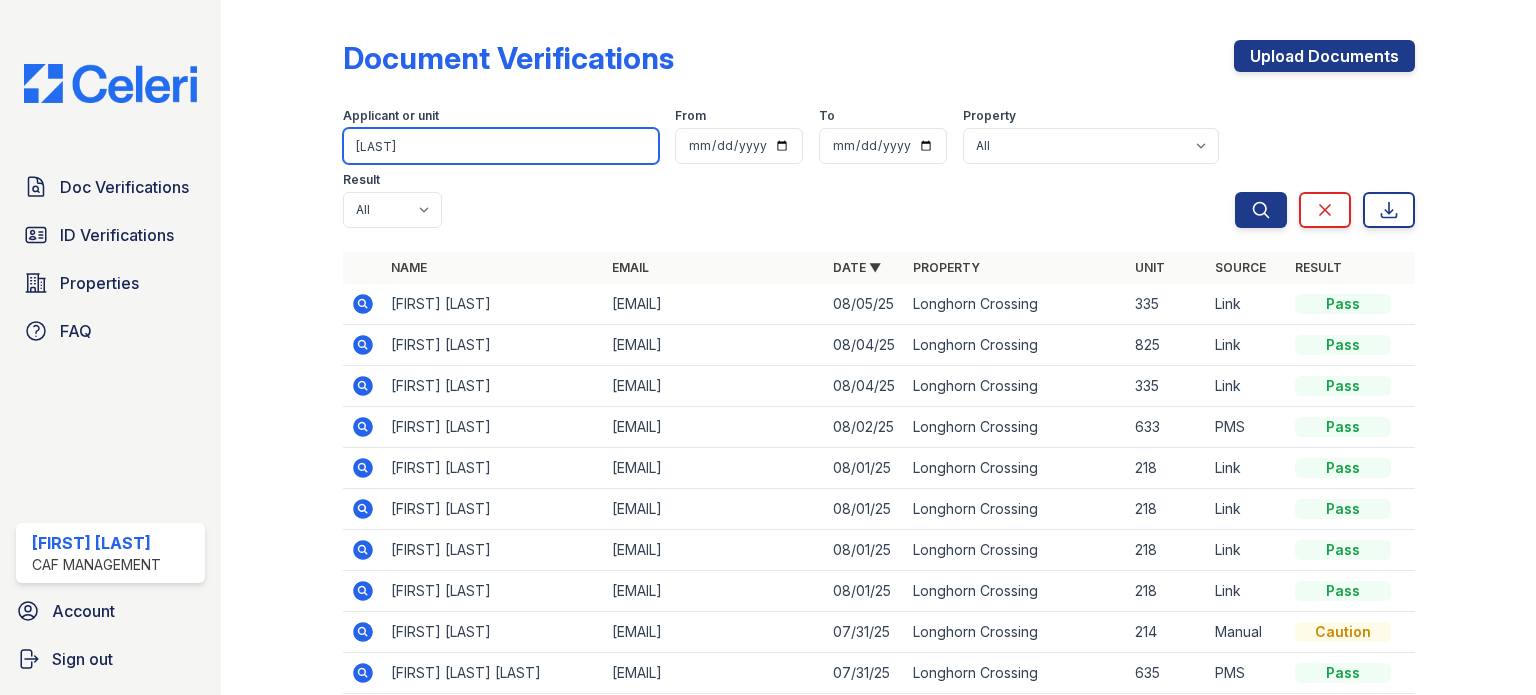 type on "Hoffman" 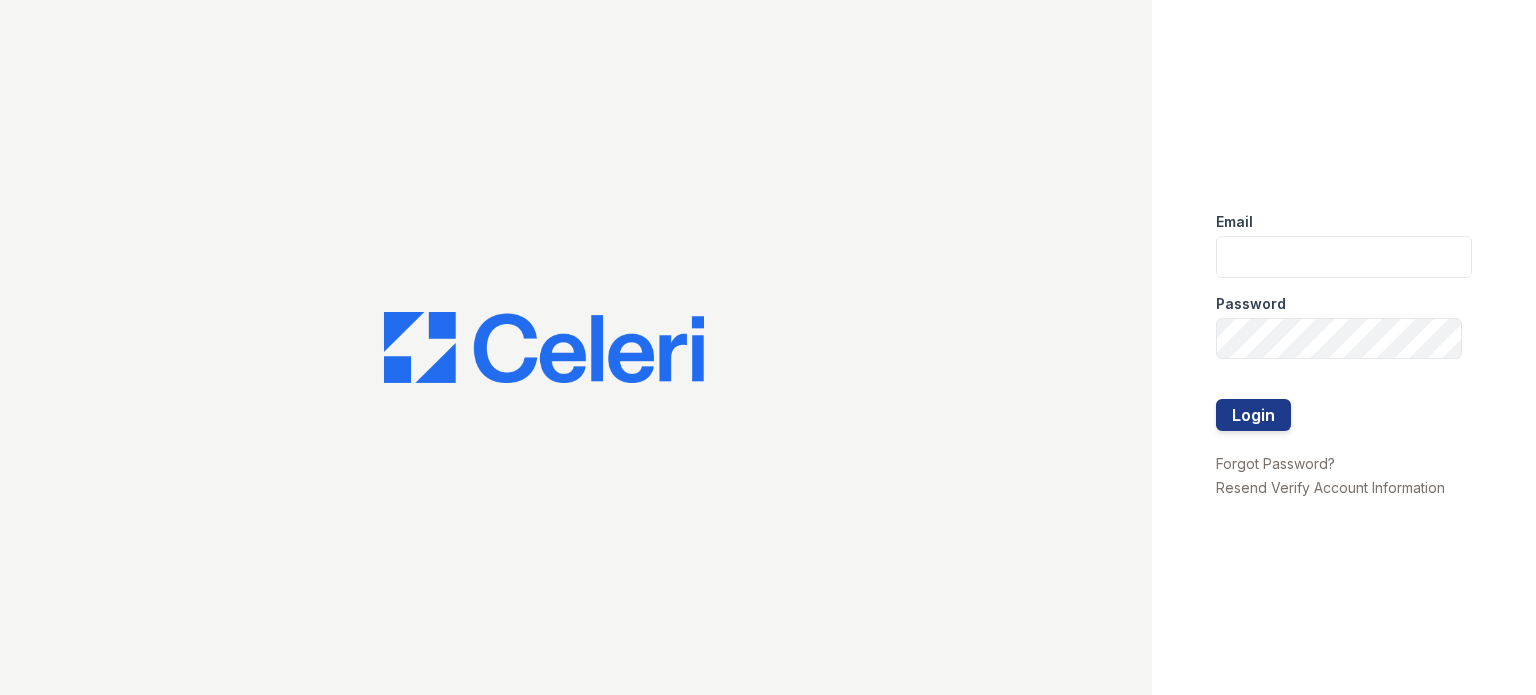 scroll, scrollTop: 0, scrollLeft: 0, axis: both 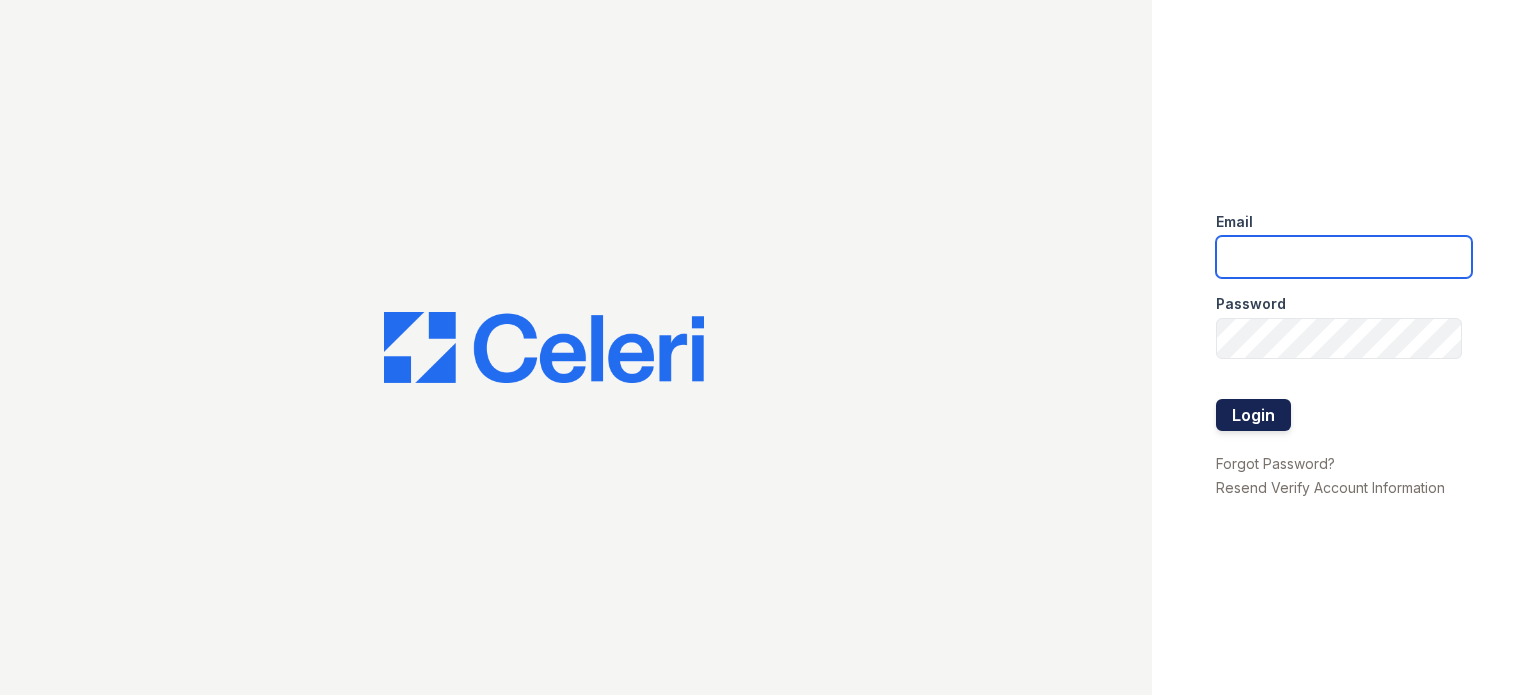 type on "[USERNAME]@[DOMAIN].com" 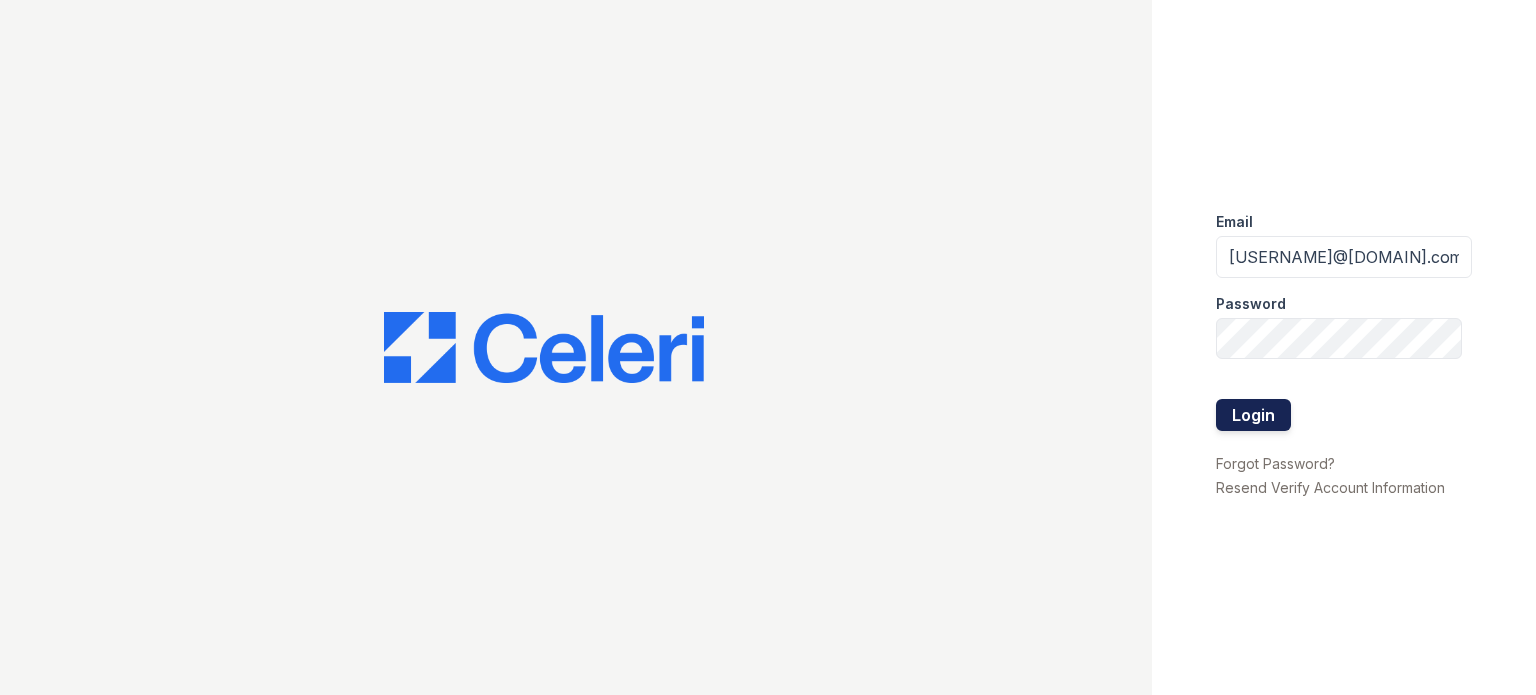 click on "Login" at bounding box center (1253, 415) 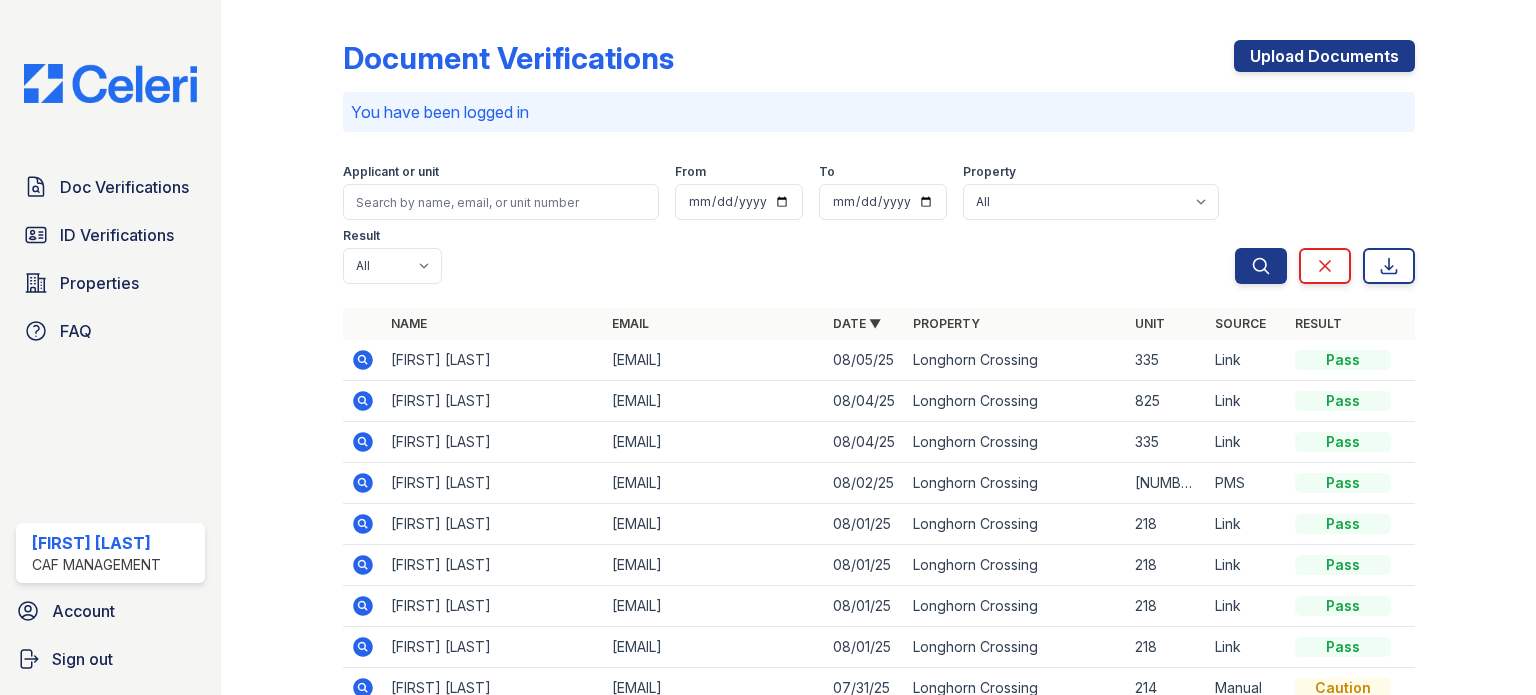 scroll, scrollTop: 0, scrollLeft: 0, axis: both 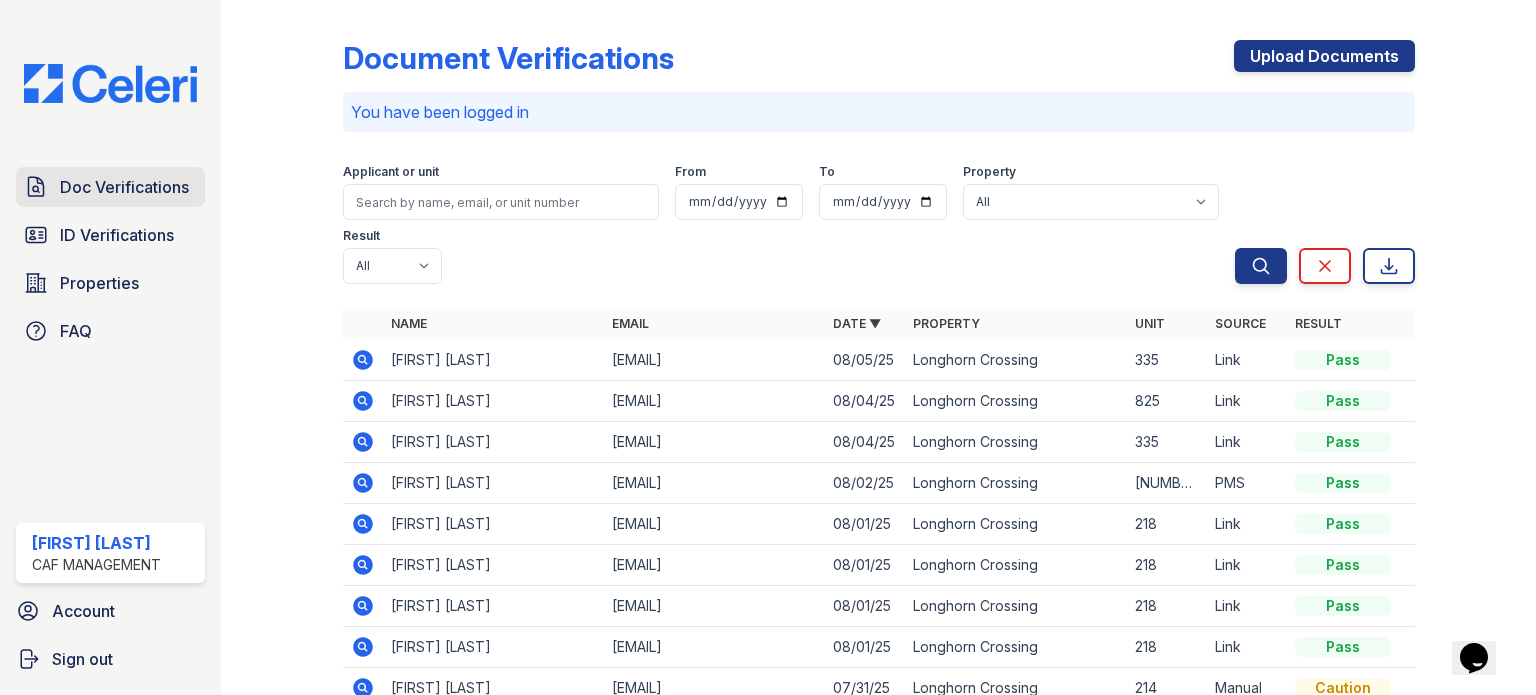 click on "Doc Verifications" at bounding box center [124, 187] 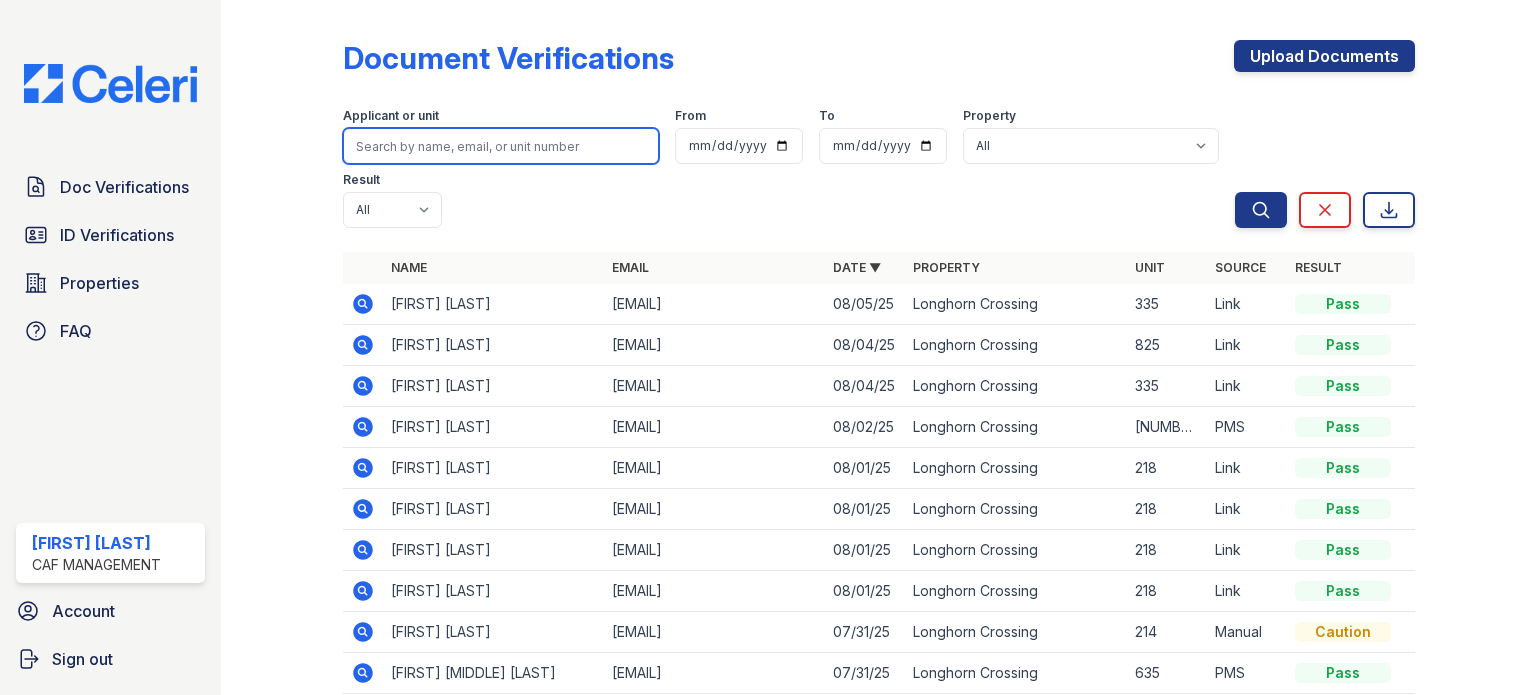 click at bounding box center [501, 146] 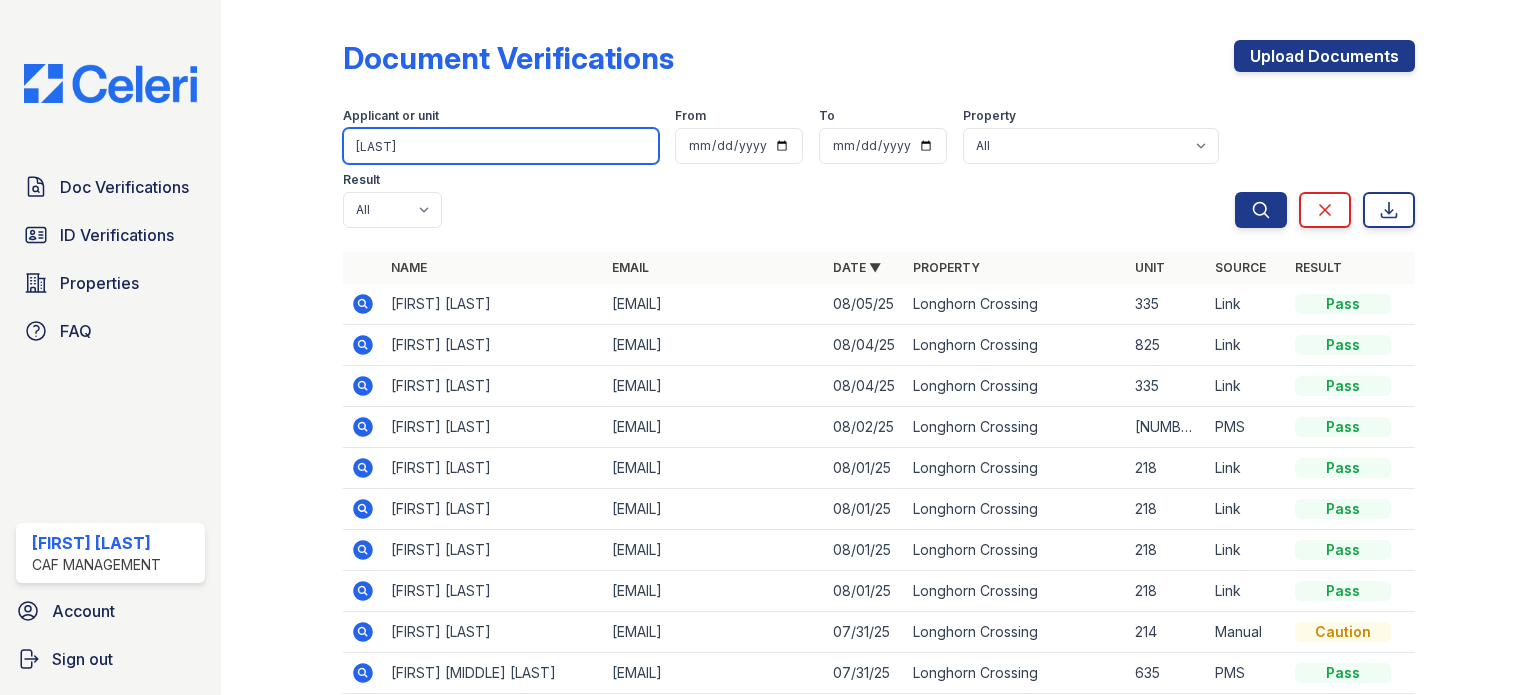 type on "Hoffman" 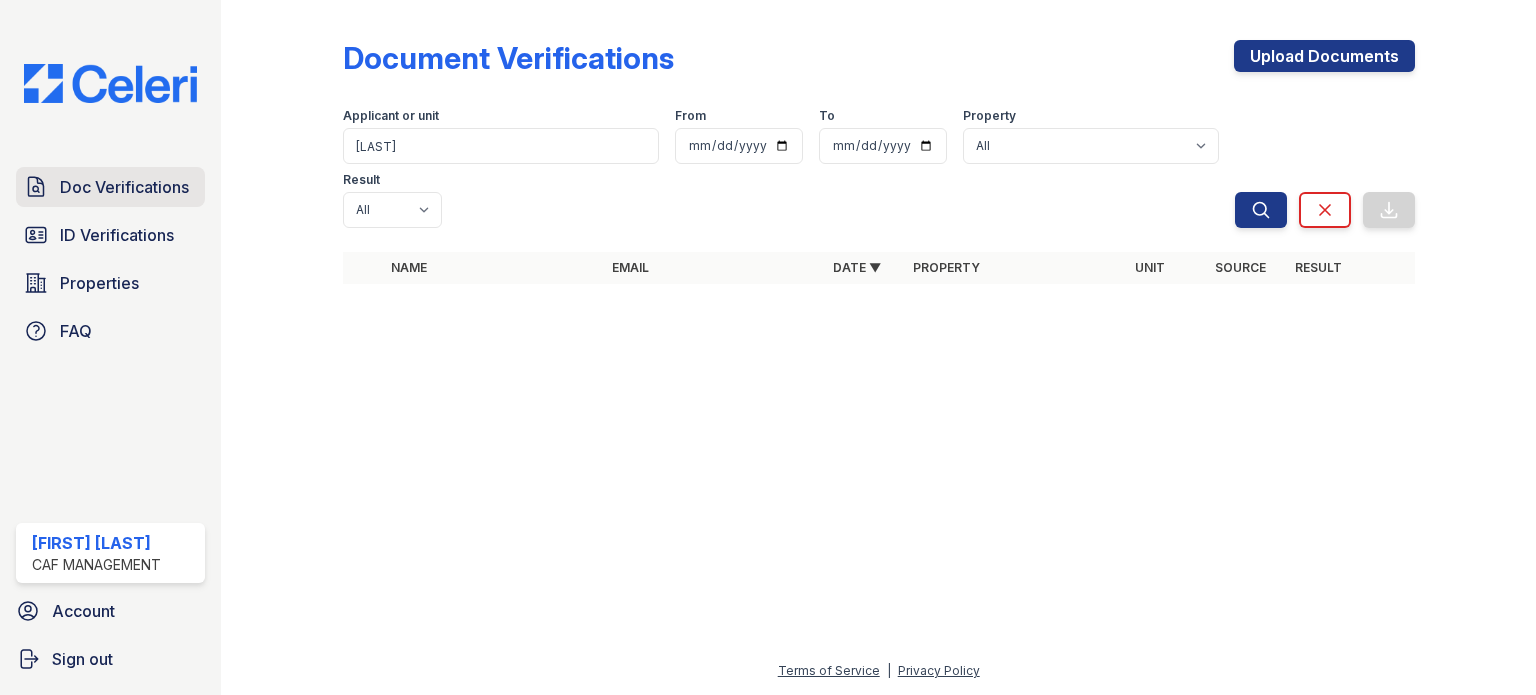 click on "Doc Verifications" at bounding box center [124, 187] 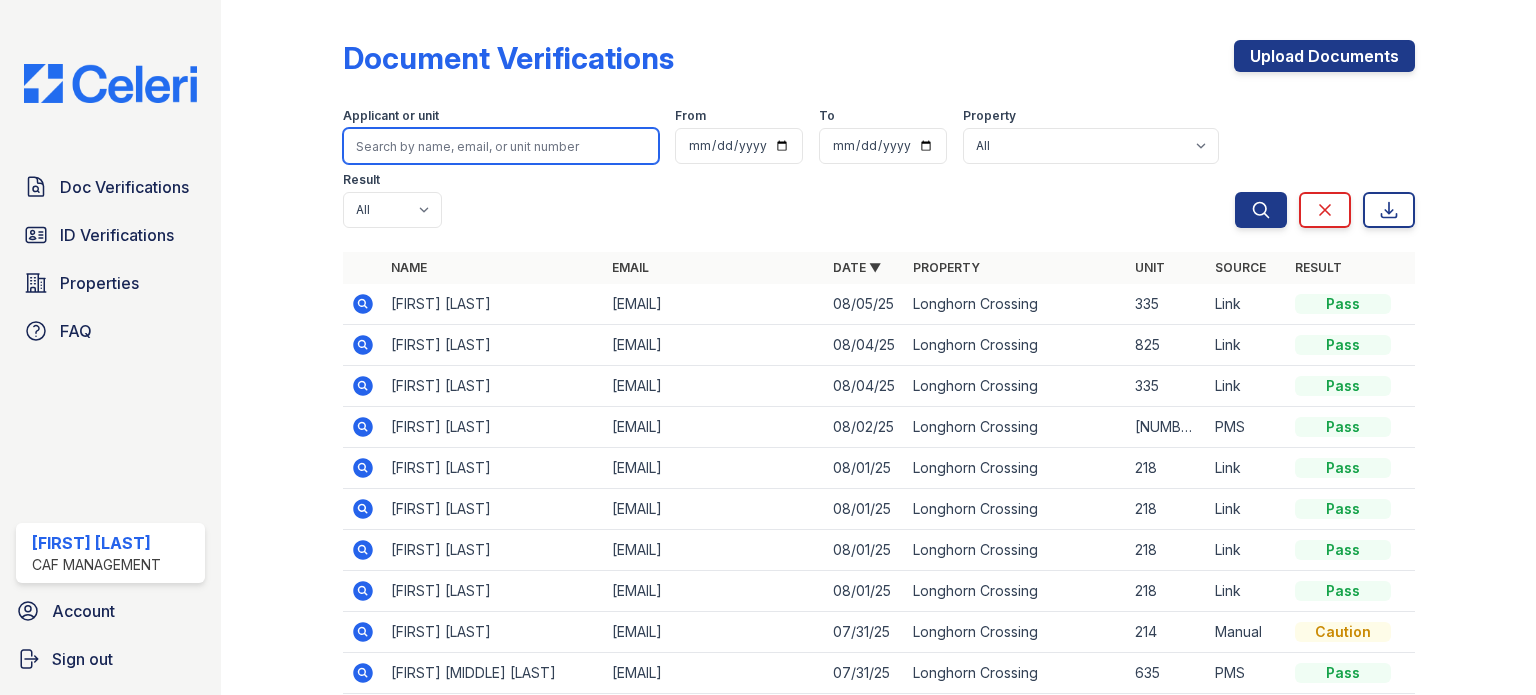 click at bounding box center (501, 146) 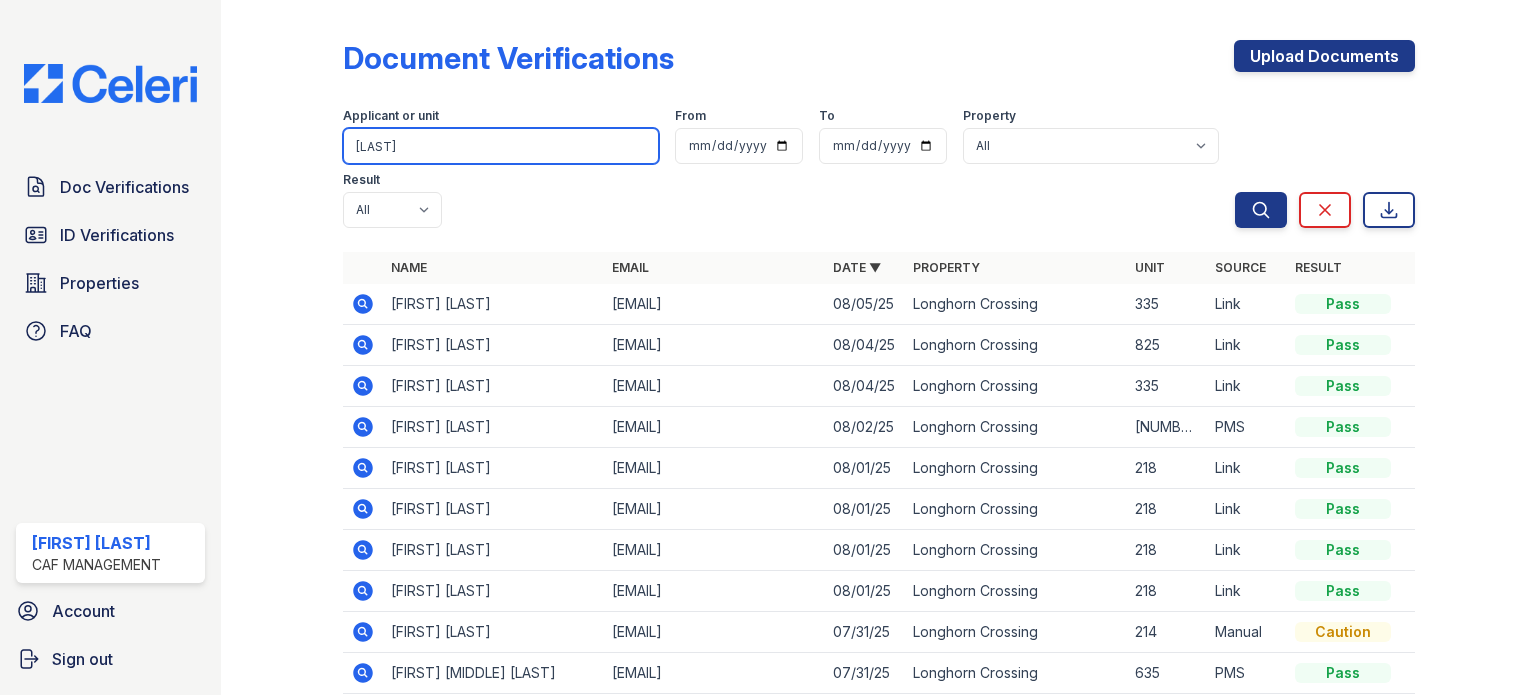 type on "Hoffman" 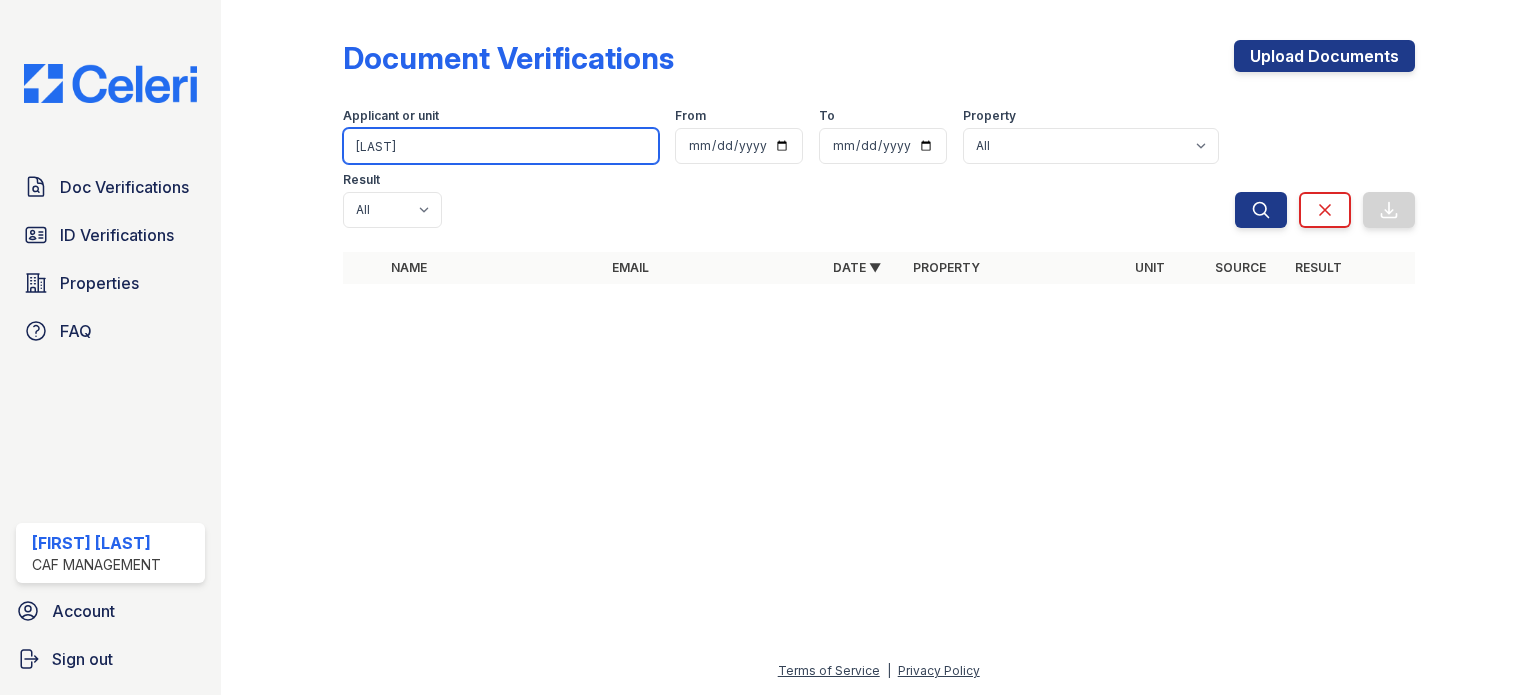 drag, startPoint x: 458, startPoint y: 144, endPoint x: 235, endPoint y: 123, distance: 223.9866 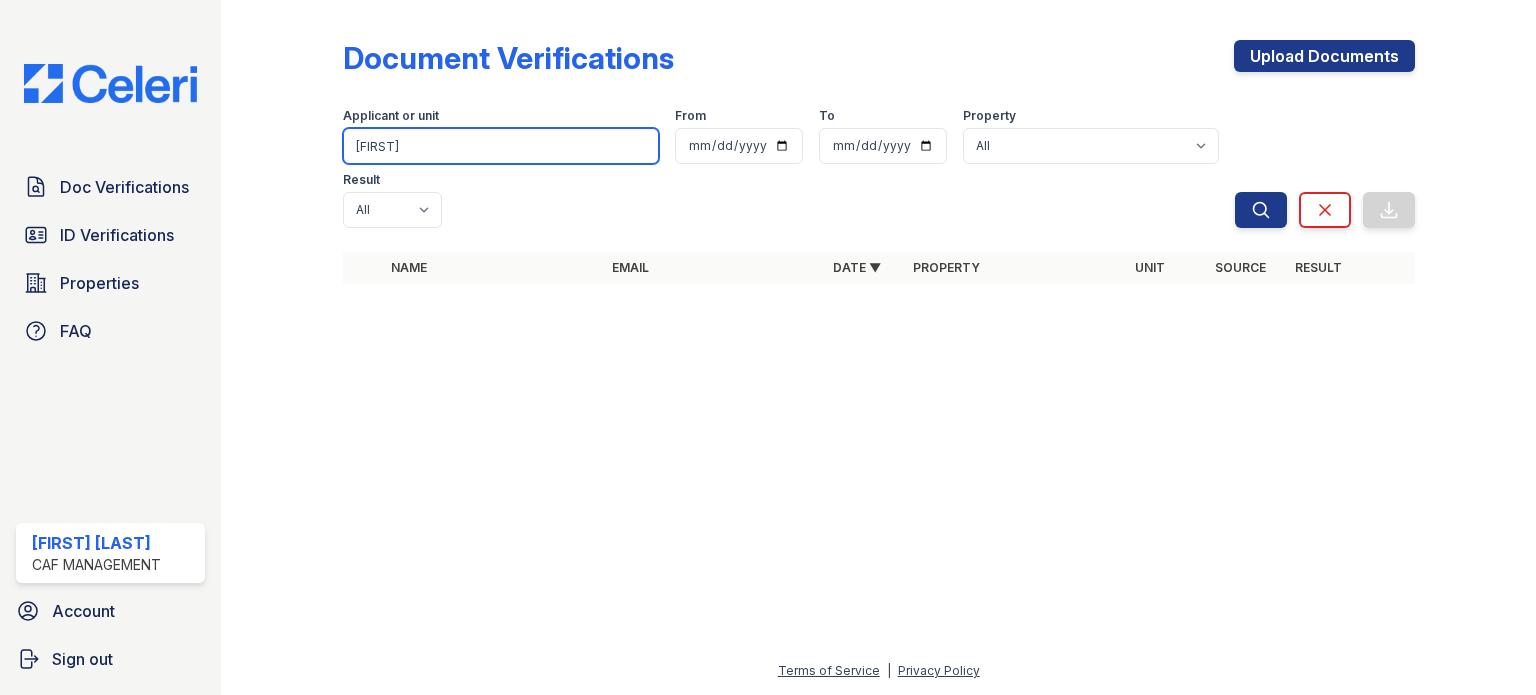 type on "sonja" 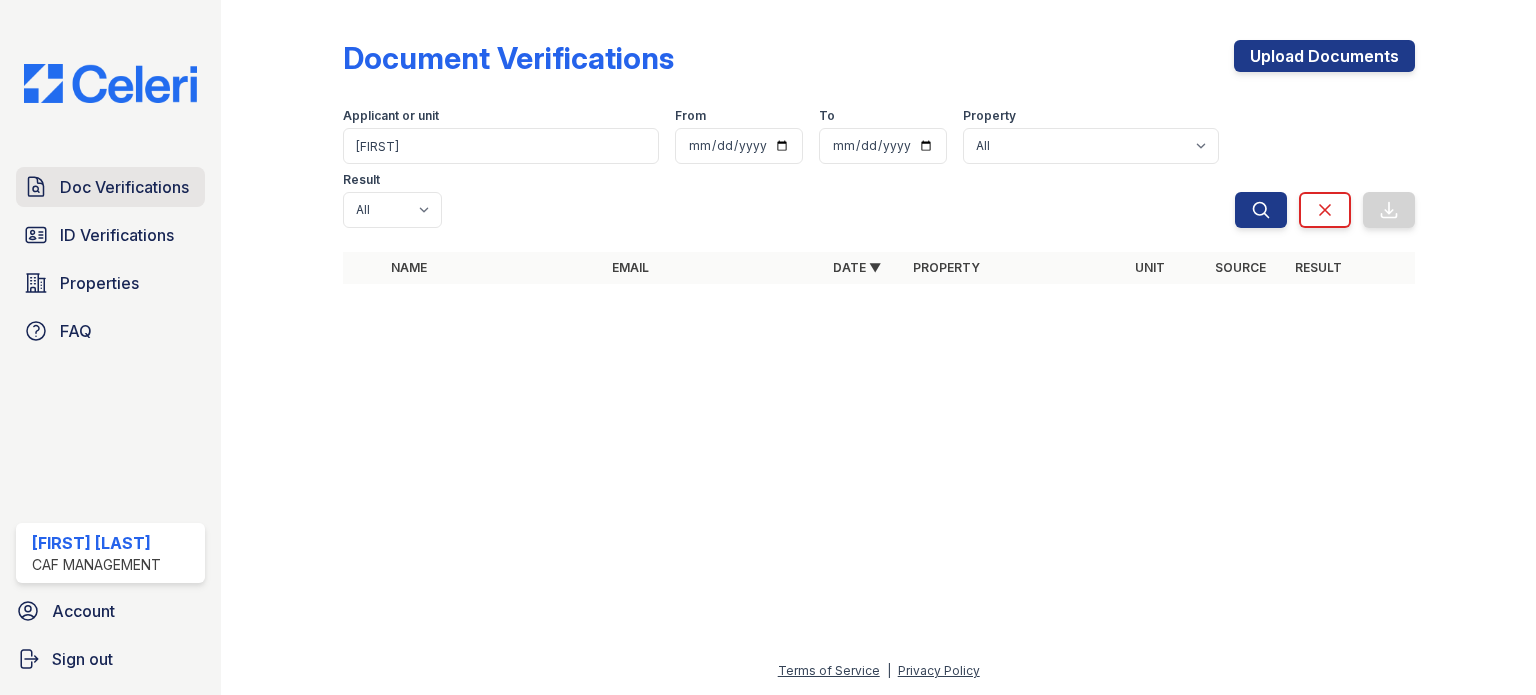 click on "Doc Verifications" at bounding box center [124, 187] 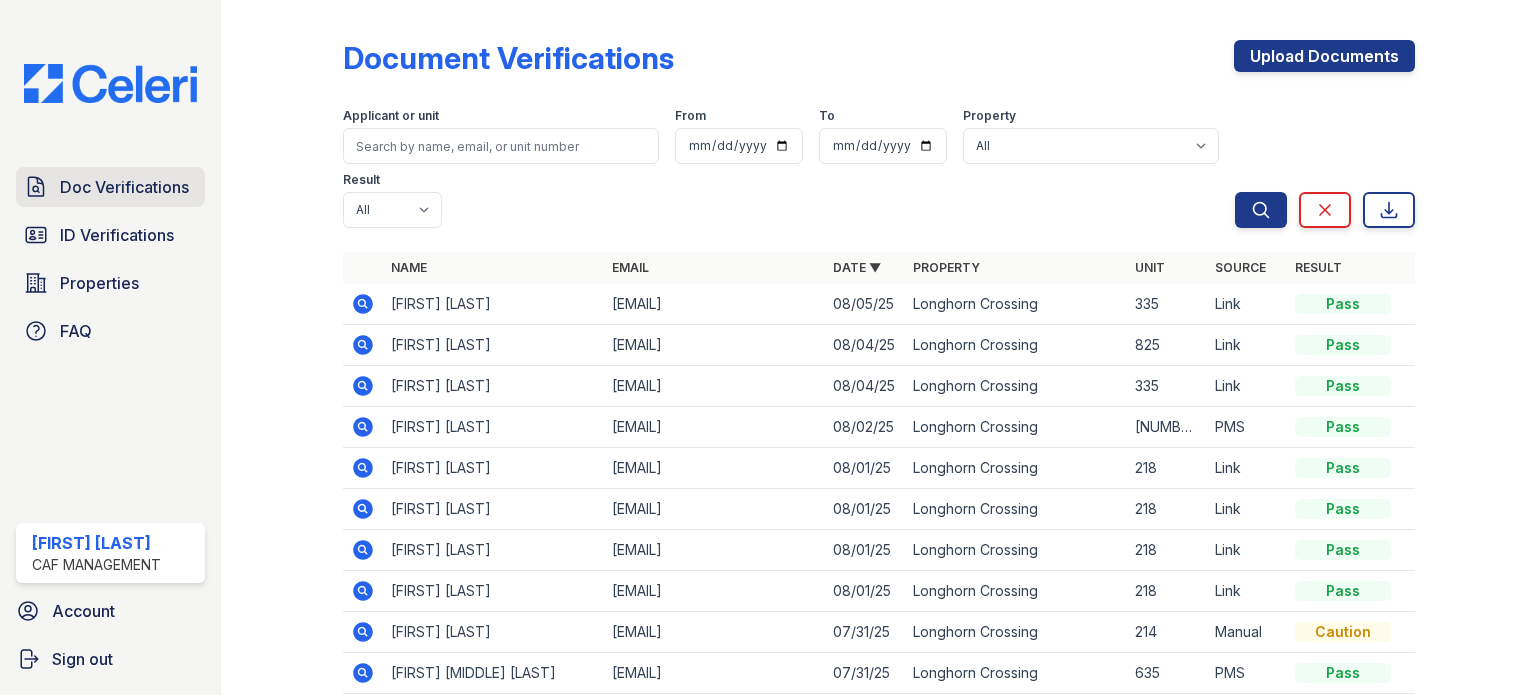 click on "Doc Verifications" at bounding box center [124, 187] 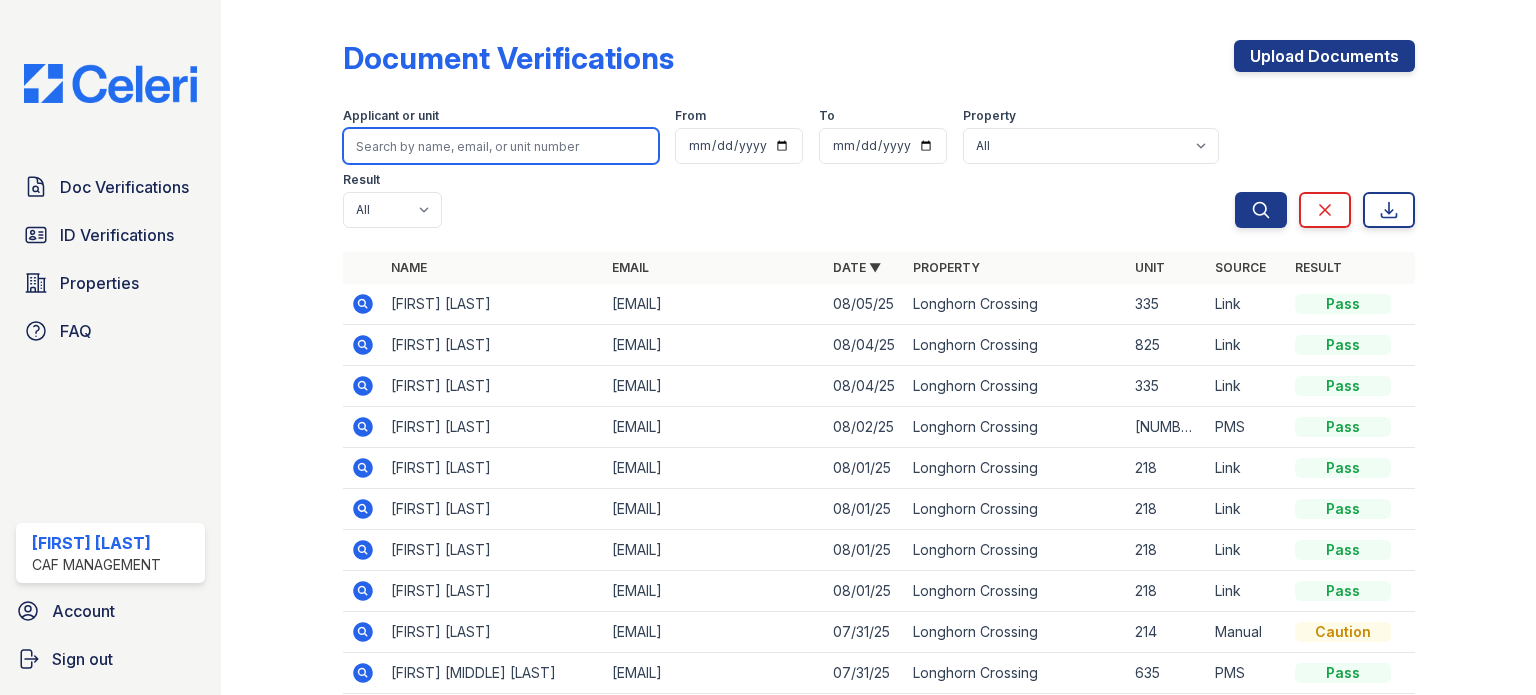 click at bounding box center (501, 146) 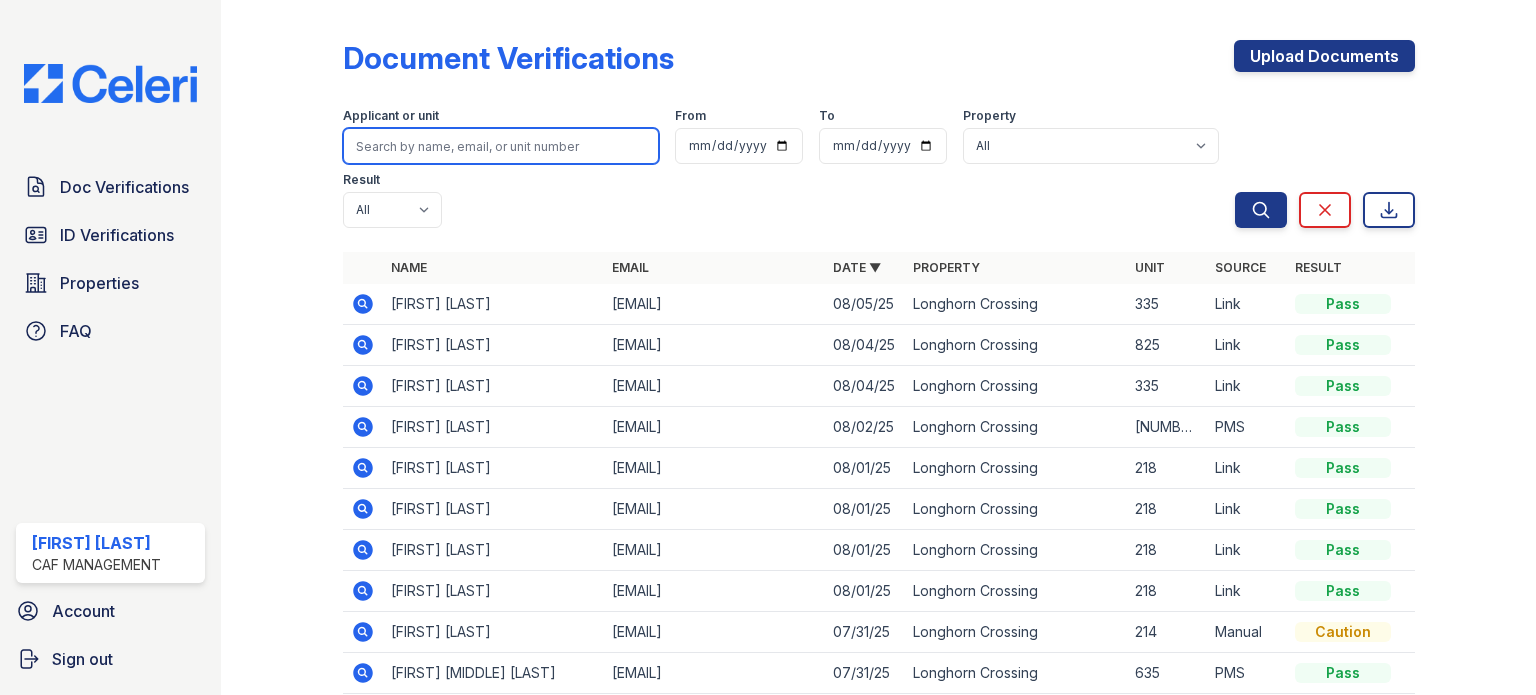 type on "Hoffman" 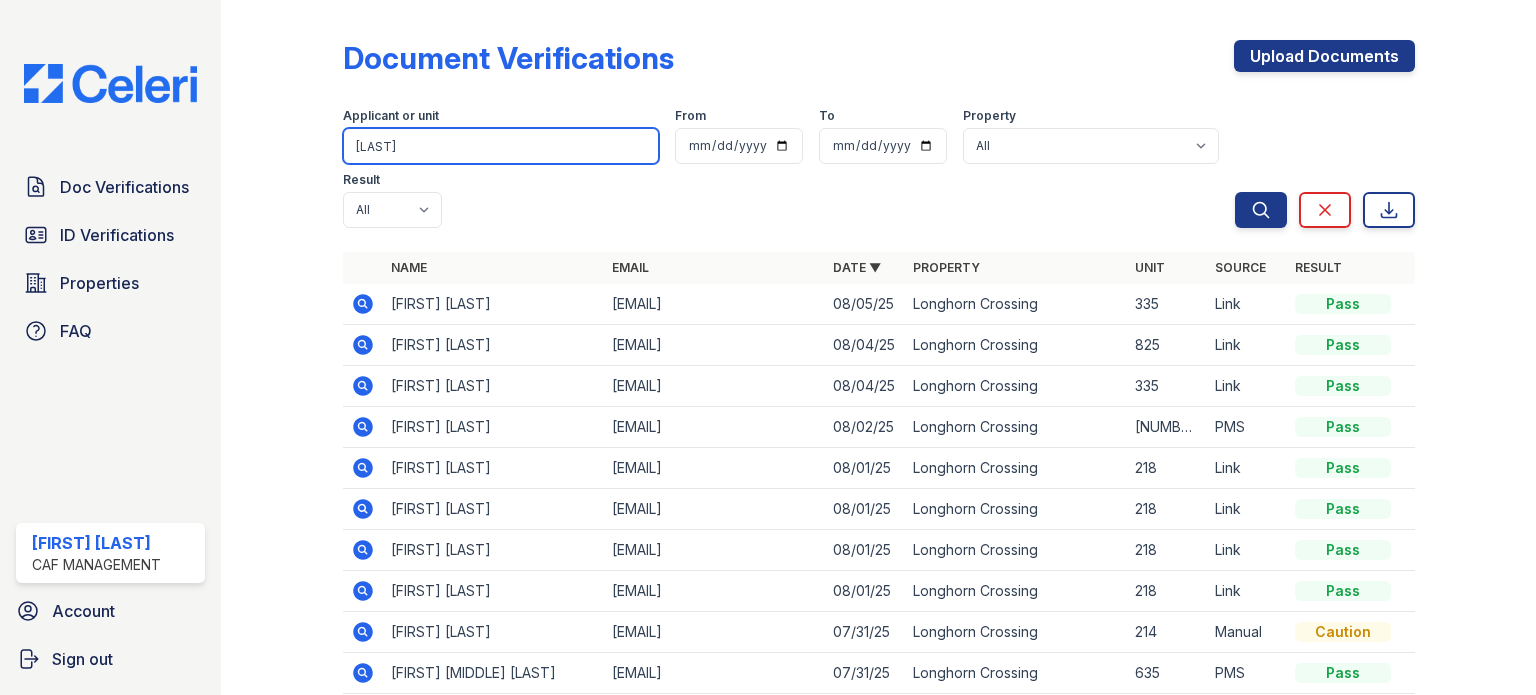 click on "Search" at bounding box center [1261, 210] 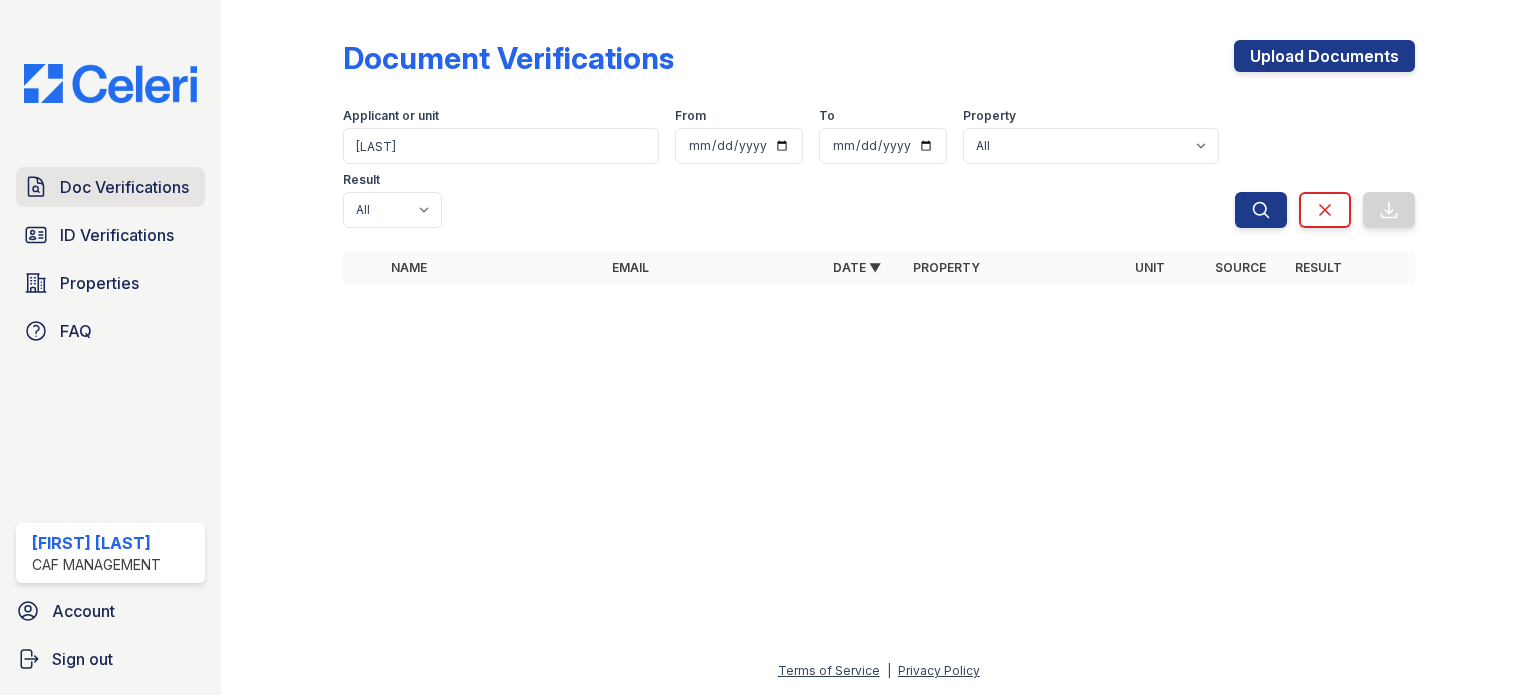click on "Doc Verifications" at bounding box center [124, 187] 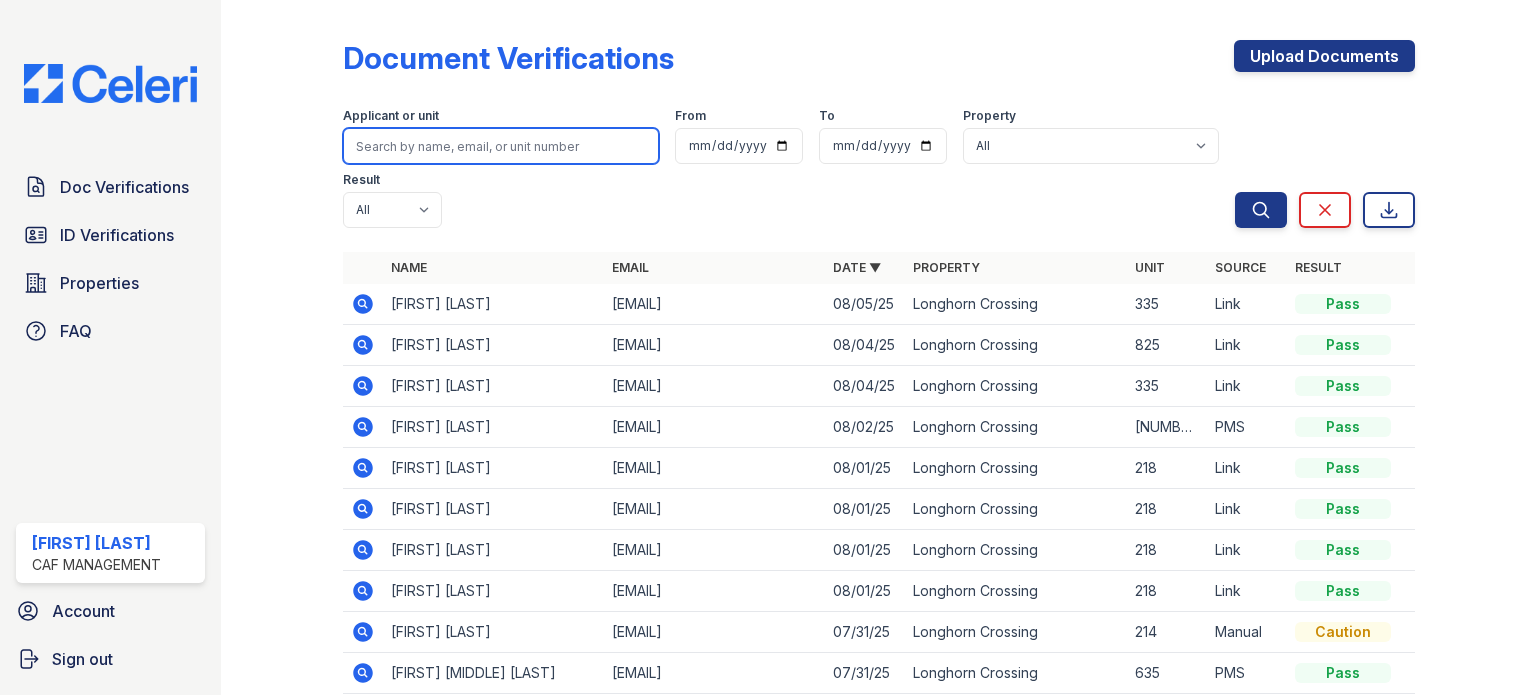 click at bounding box center [501, 146] 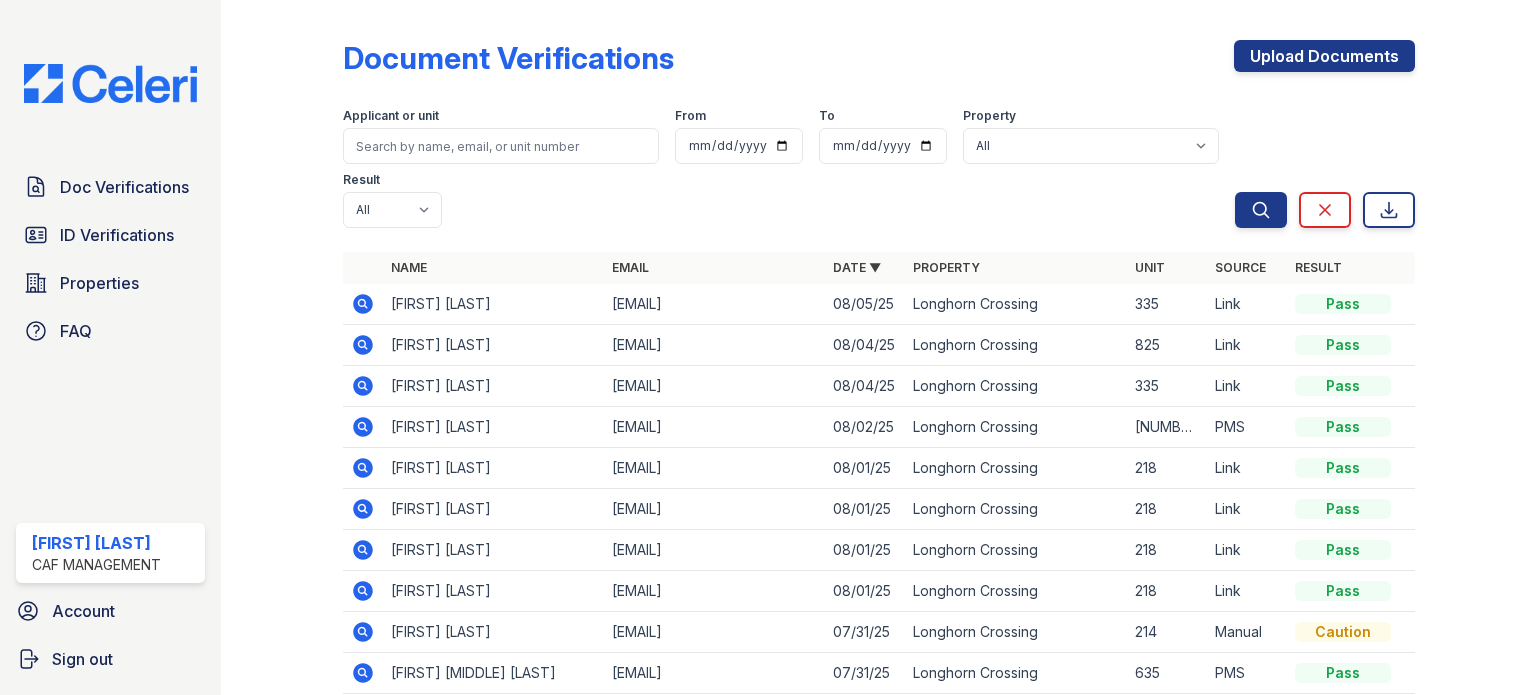click at bounding box center [297, 414] 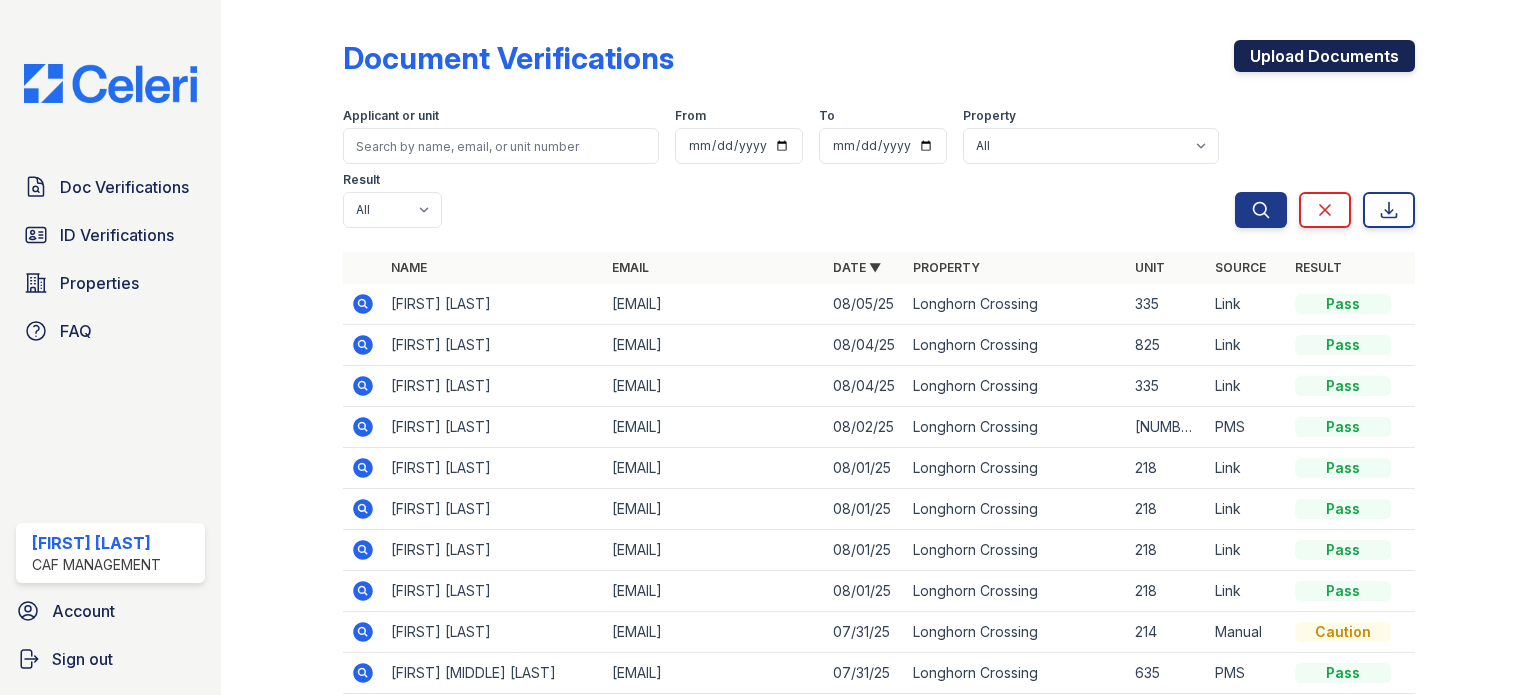 click on "Upload Documents" at bounding box center (1324, 56) 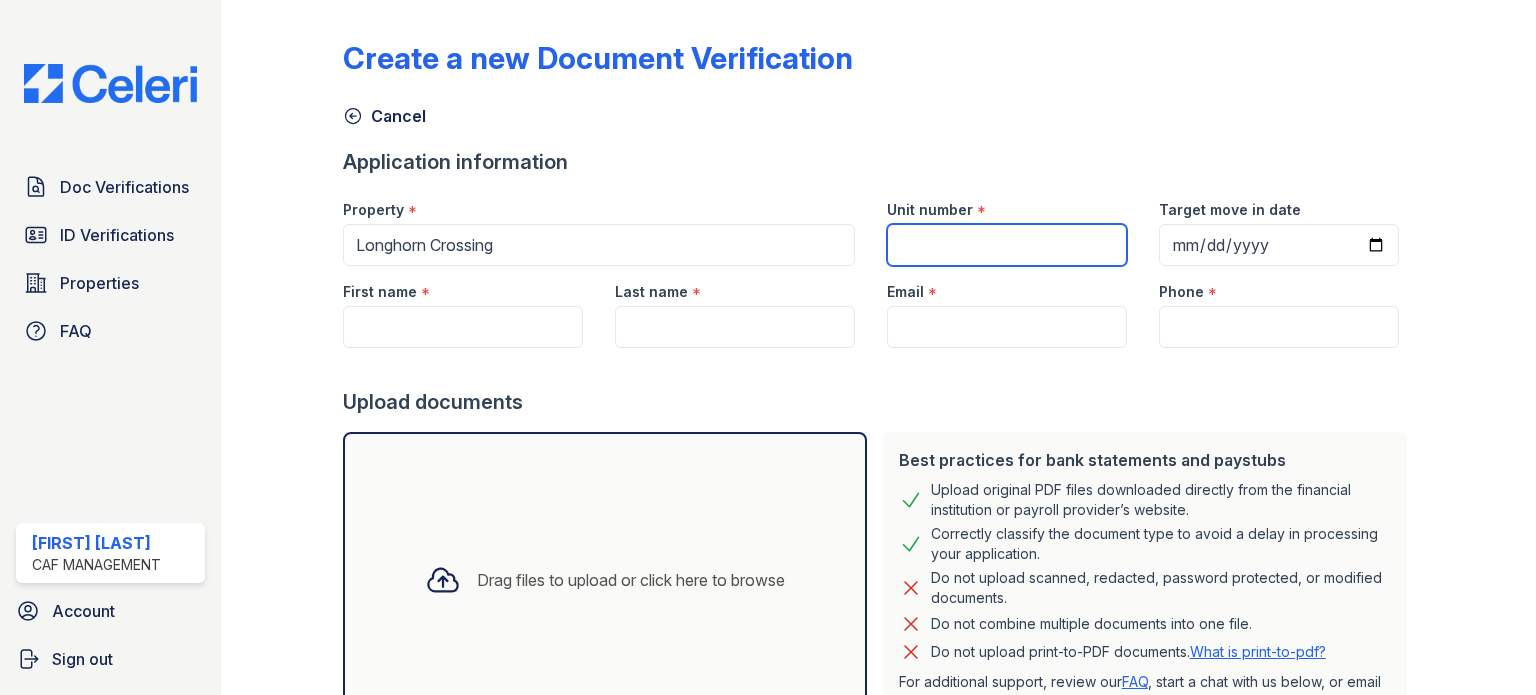 click on "Unit number" at bounding box center (1007, 245) 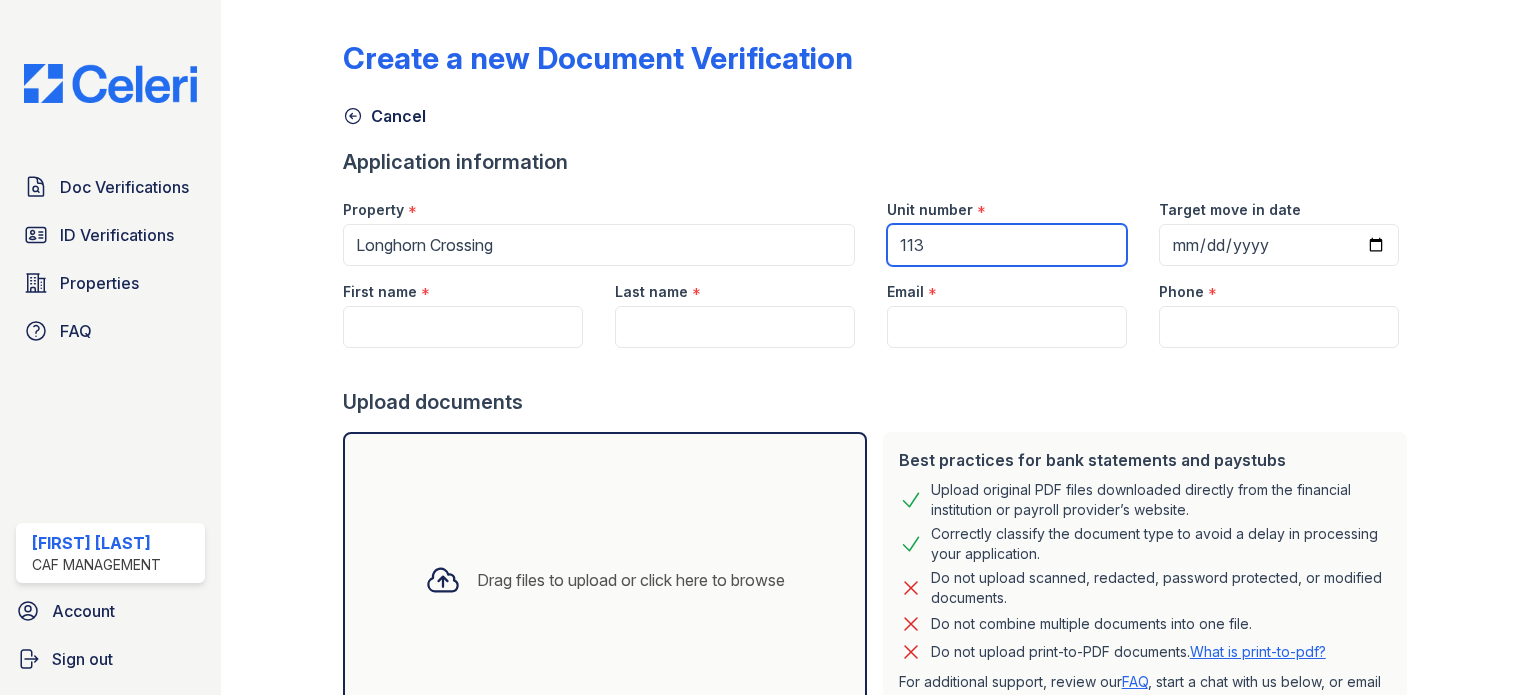 type on "113" 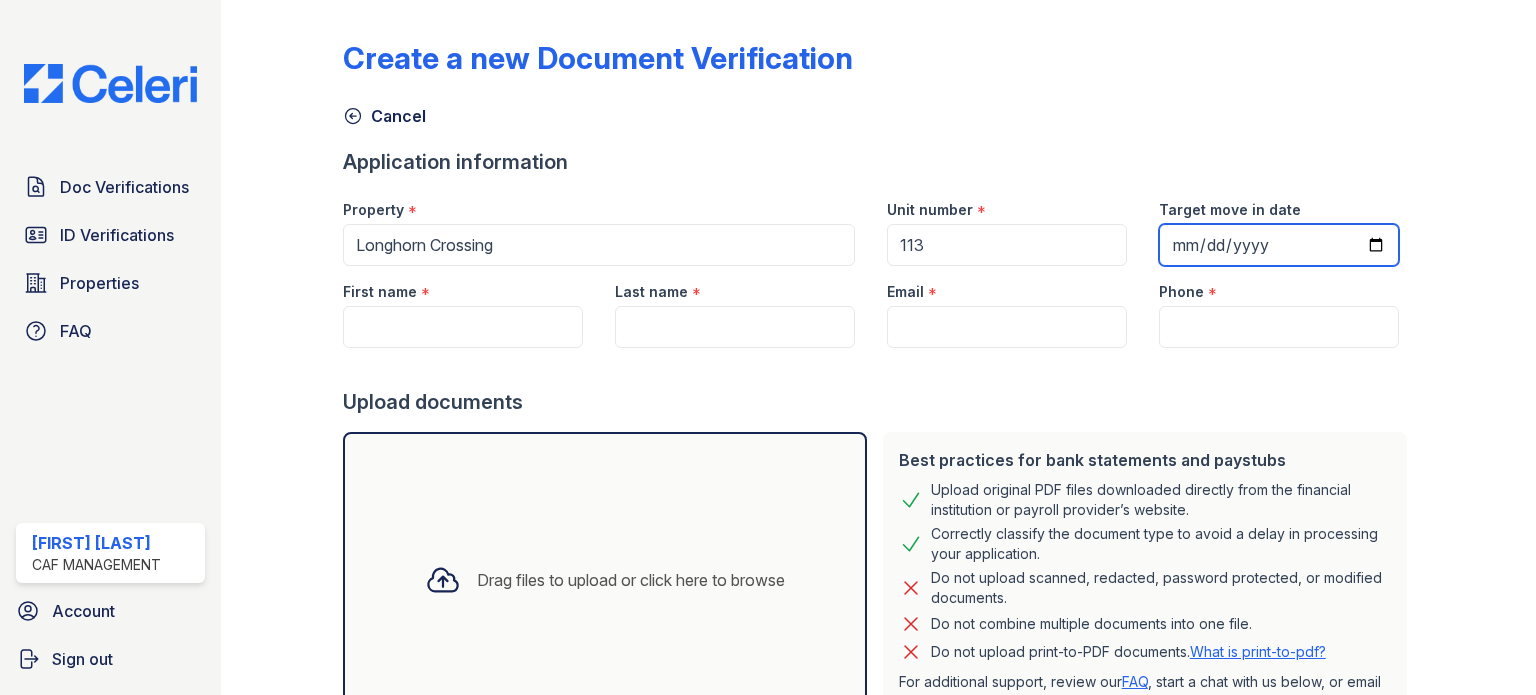 click on "Target move in date" at bounding box center (1279, 245) 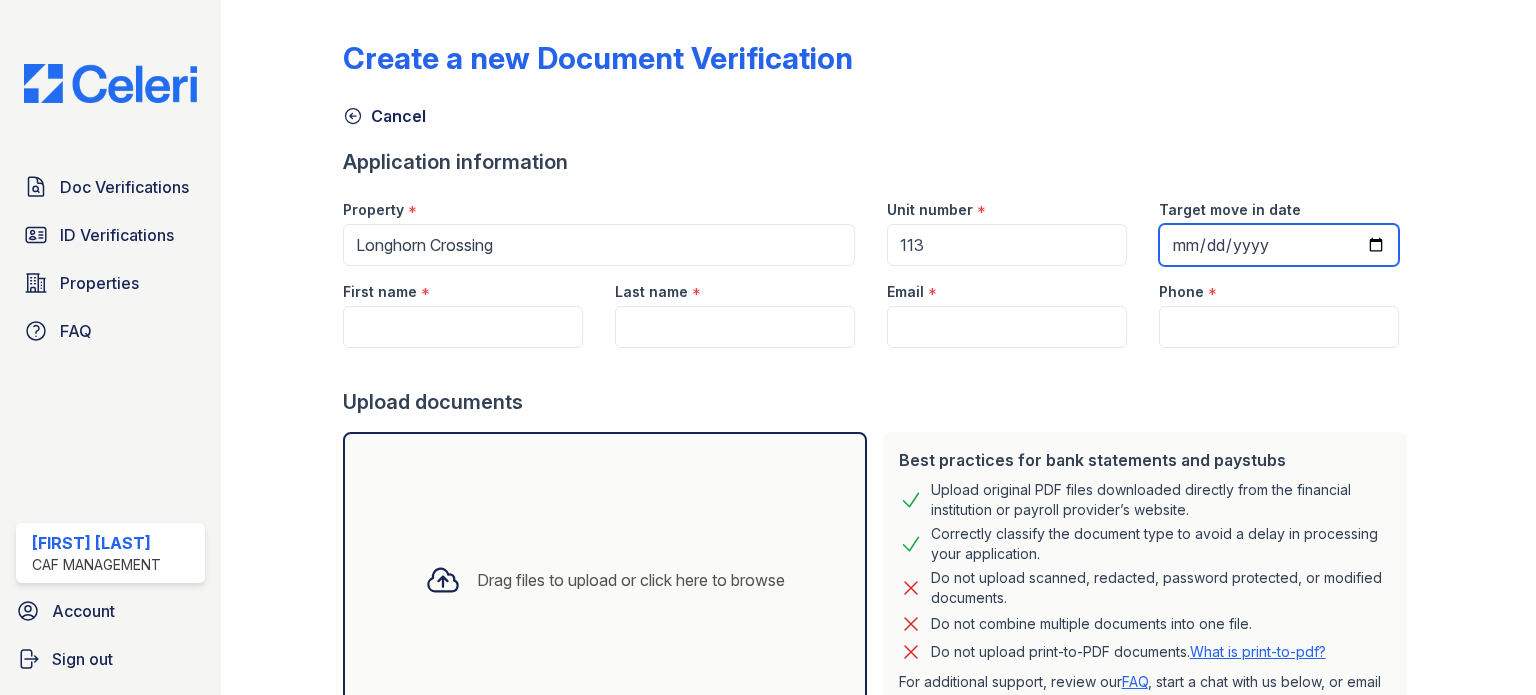 type on "2025-09-12" 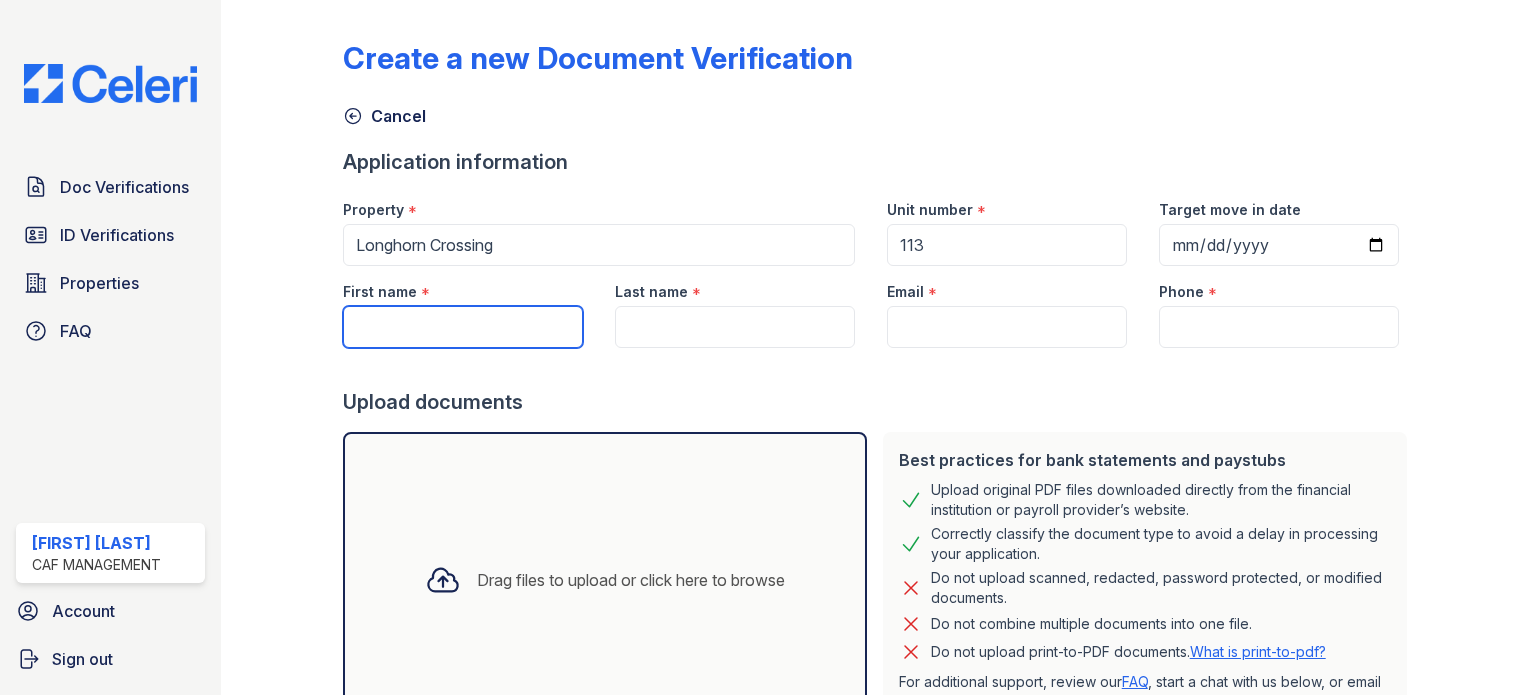 click on "First name" at bounding box center (463, 327) 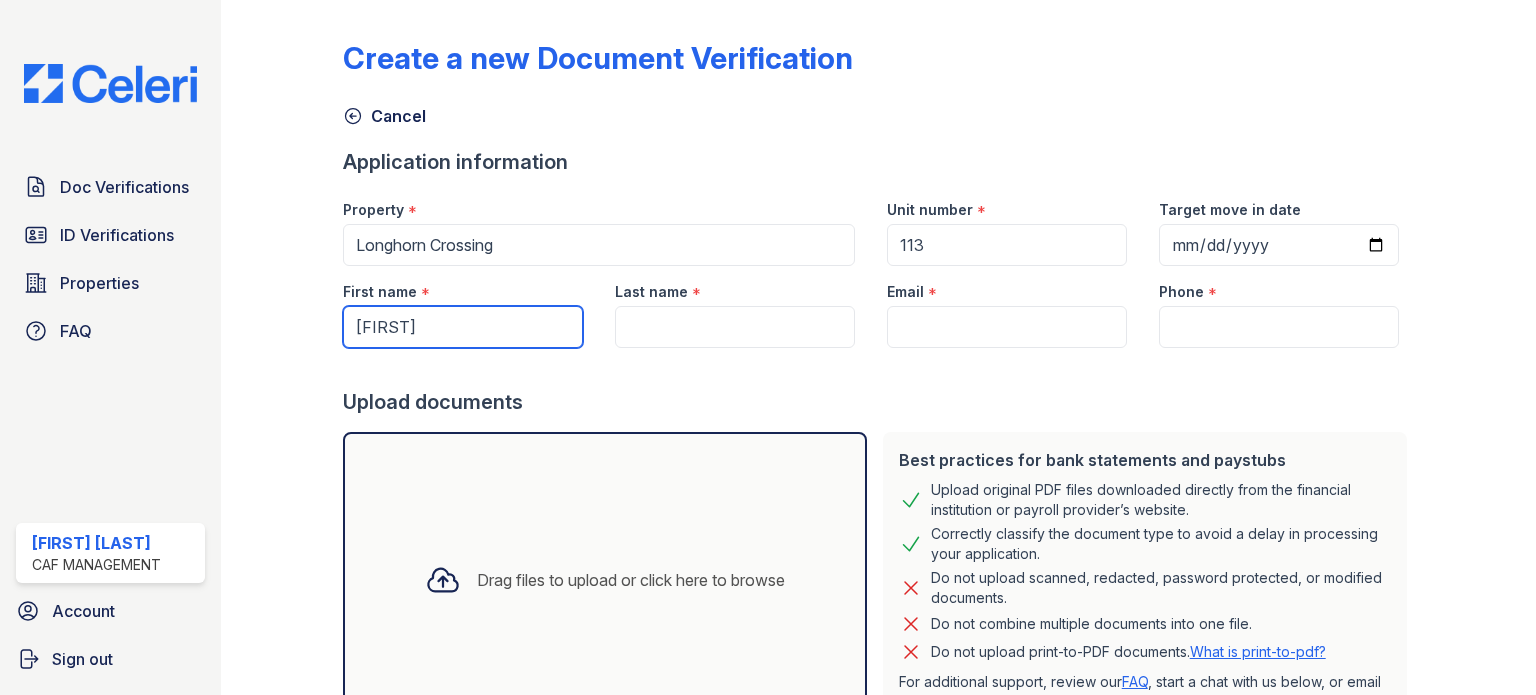 type on "Sonja" 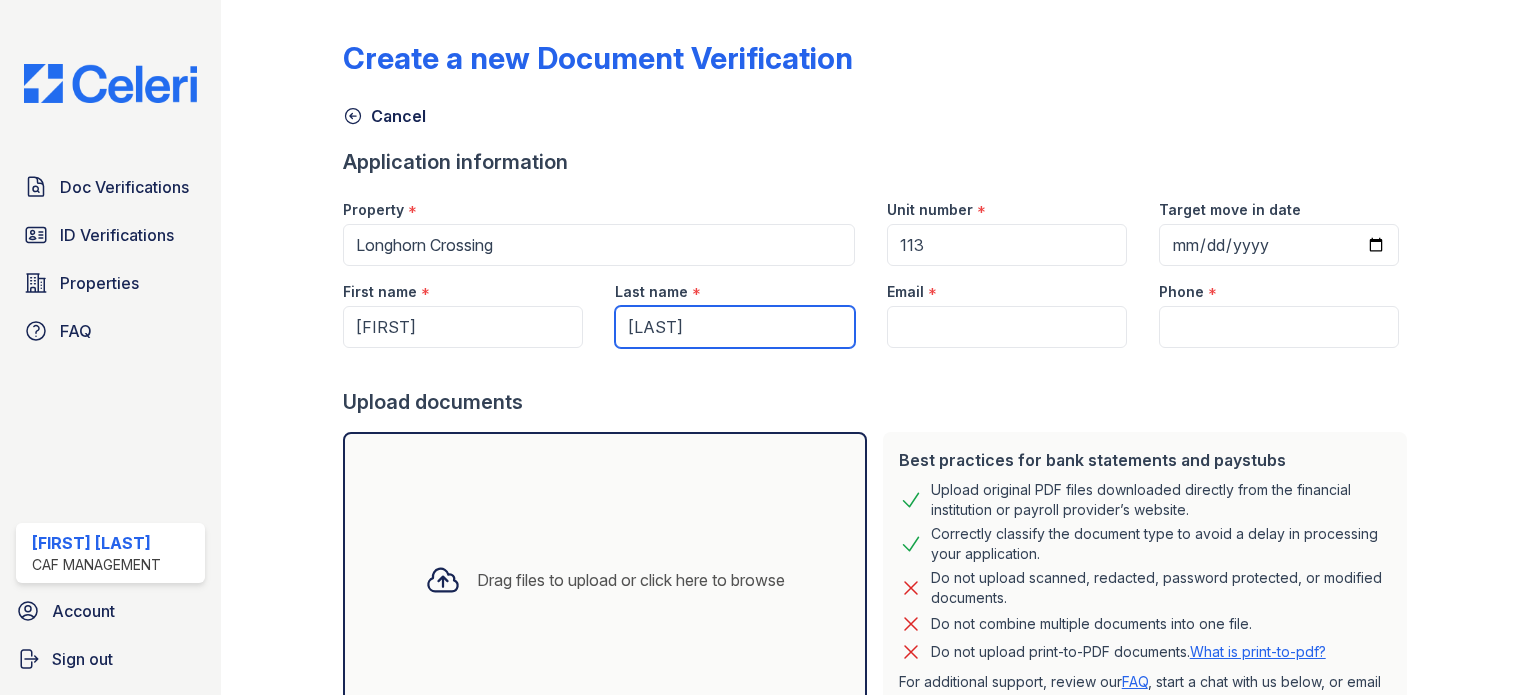 type on "Hoffman" 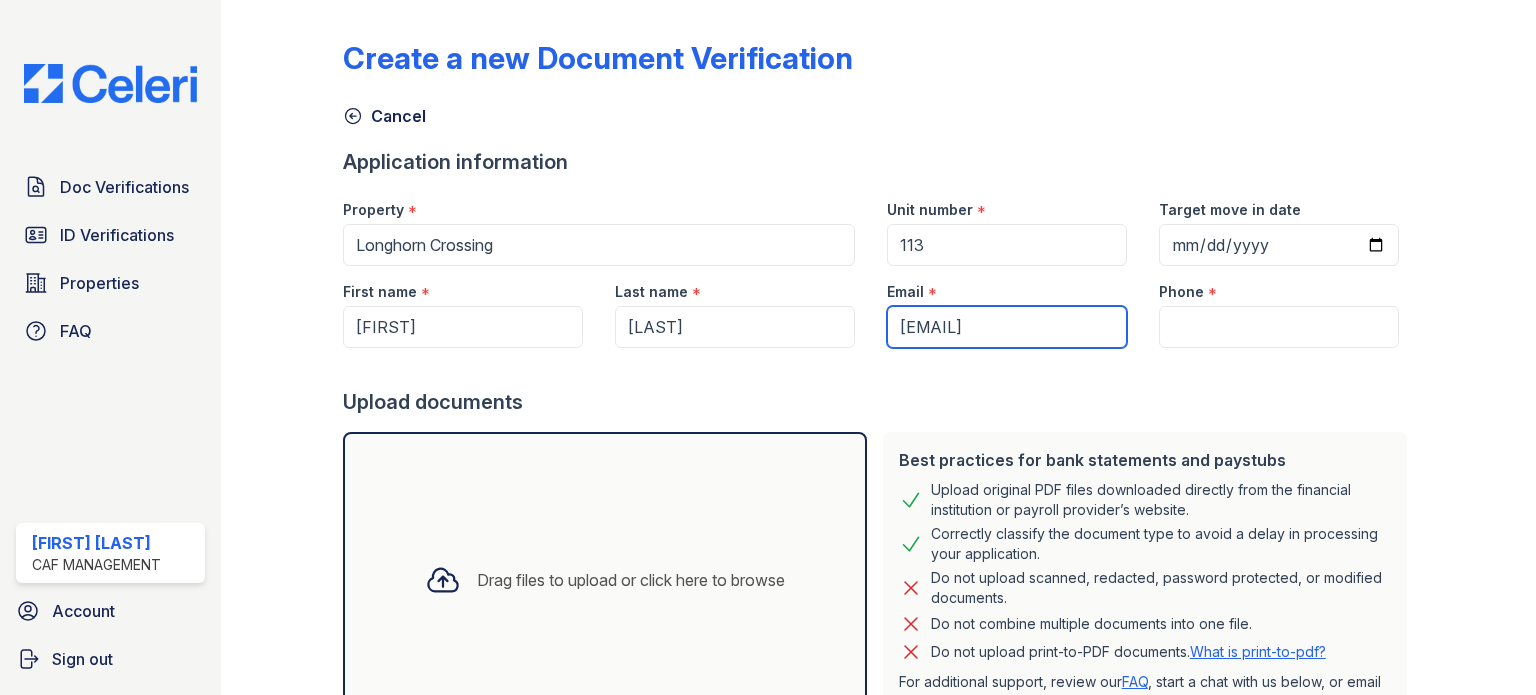 scroll, scrollTop: 0, scrollLeft: 15, axis: horizontal 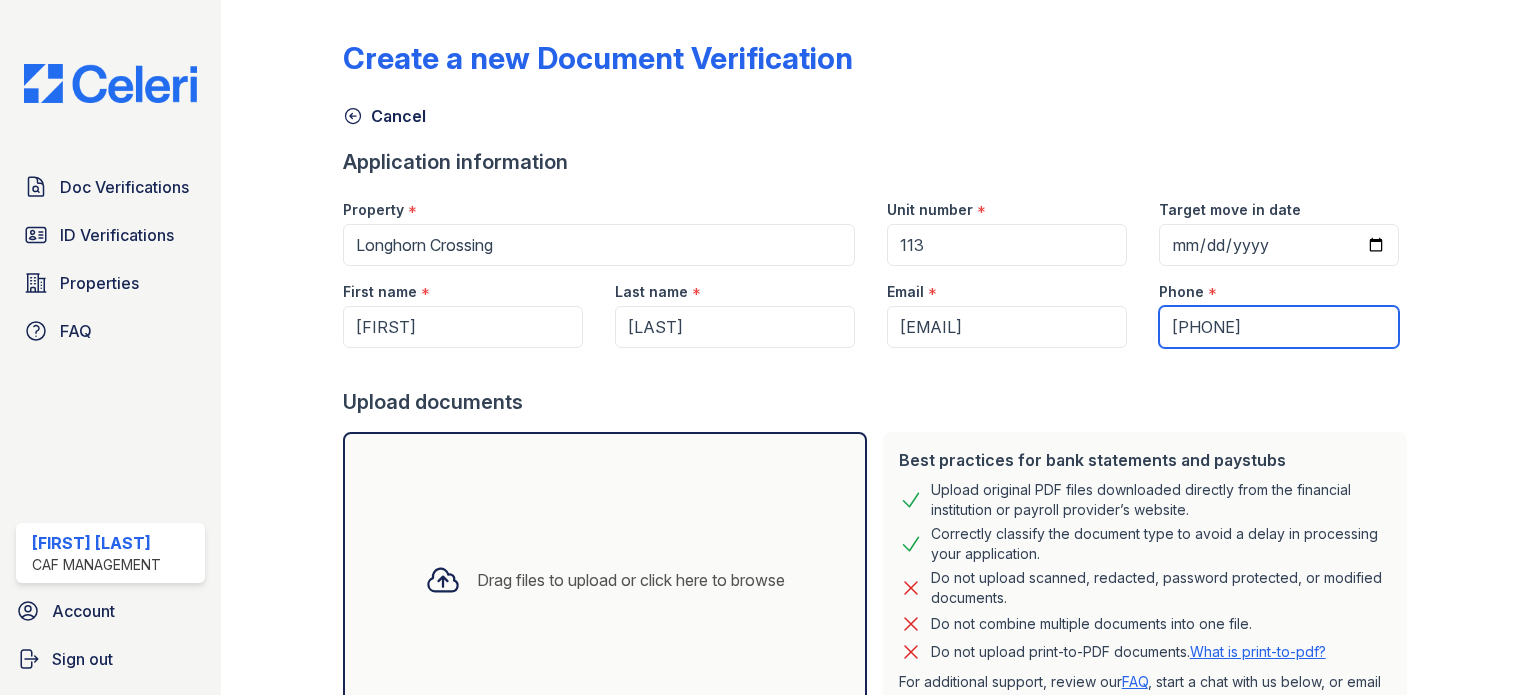 type on "2526260535" 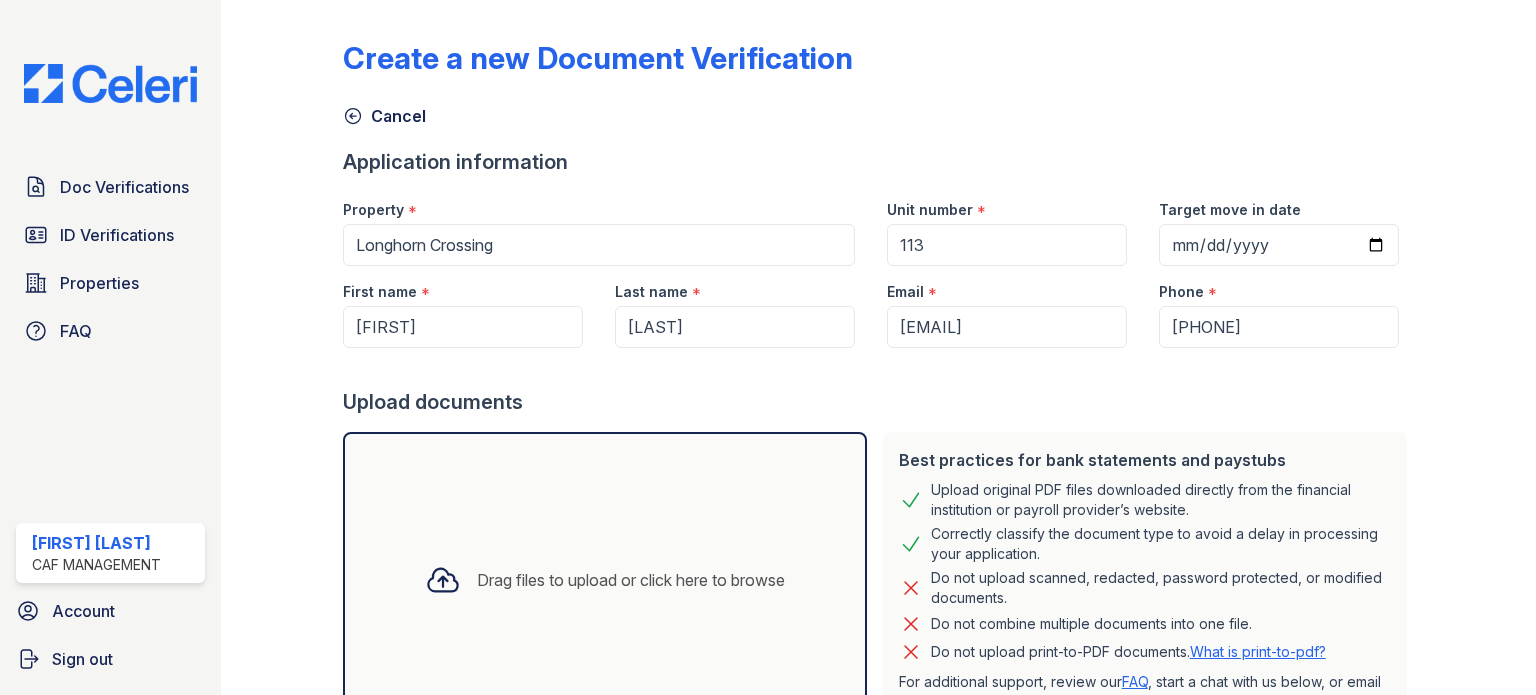 click on "Drag files to upload or click here to browse" at bounding box center [631, 580] 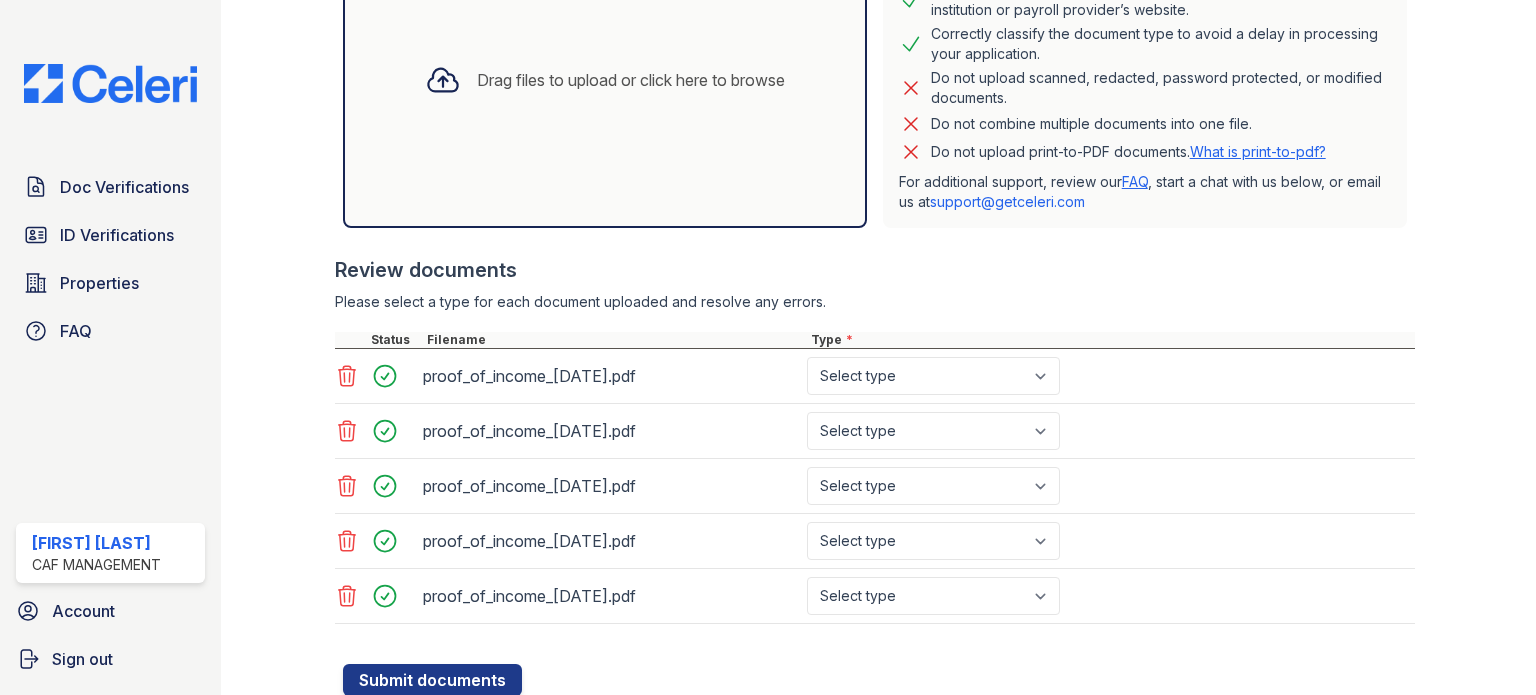 scroll, scrollTop: 564, scrollLeft: 0, axis: vertical 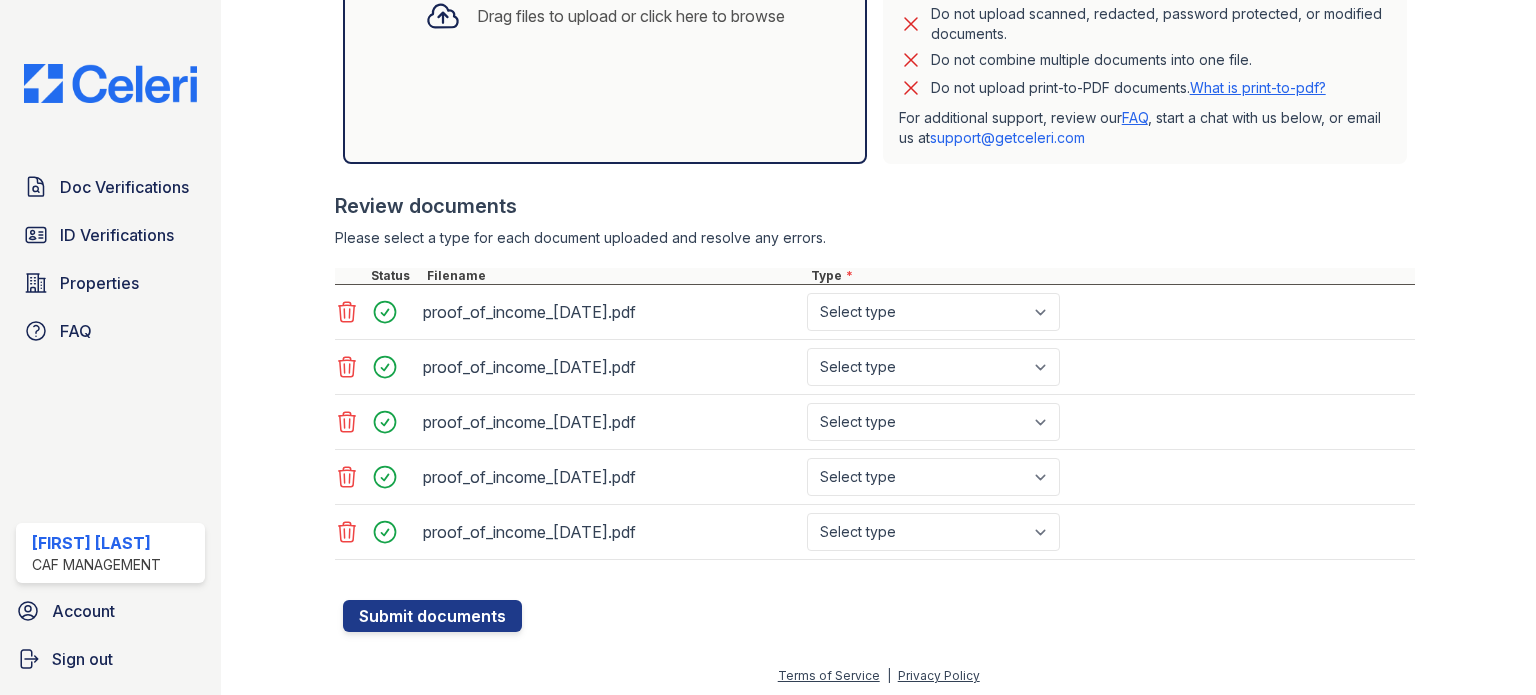click 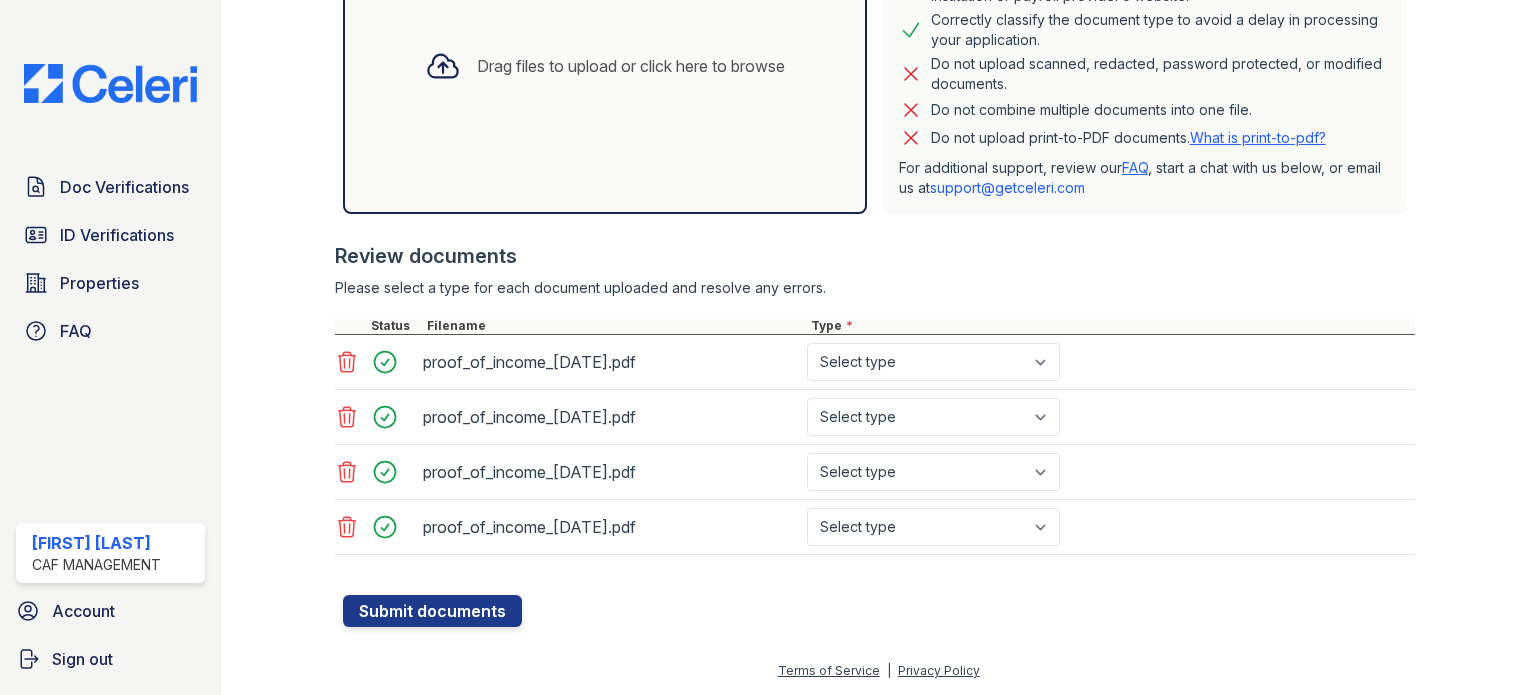 scroll, scrollTop: 510, scrollLeft: 0, axis: vertical 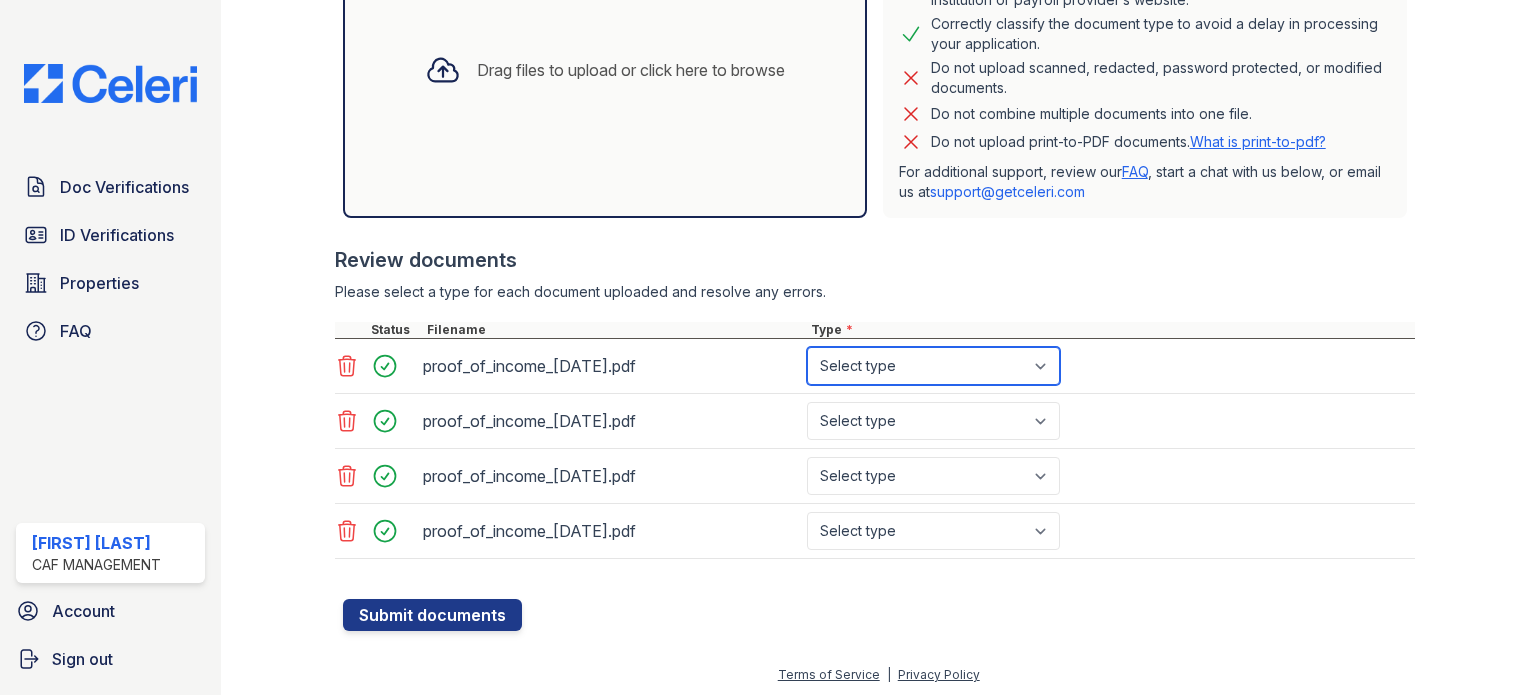 click on "Select type
Paystub
Bank Statement
Offer Letter
Tax Documents
Benefit Award Letter
Investment Account Statement
Other" at bounding box center [933, 366] 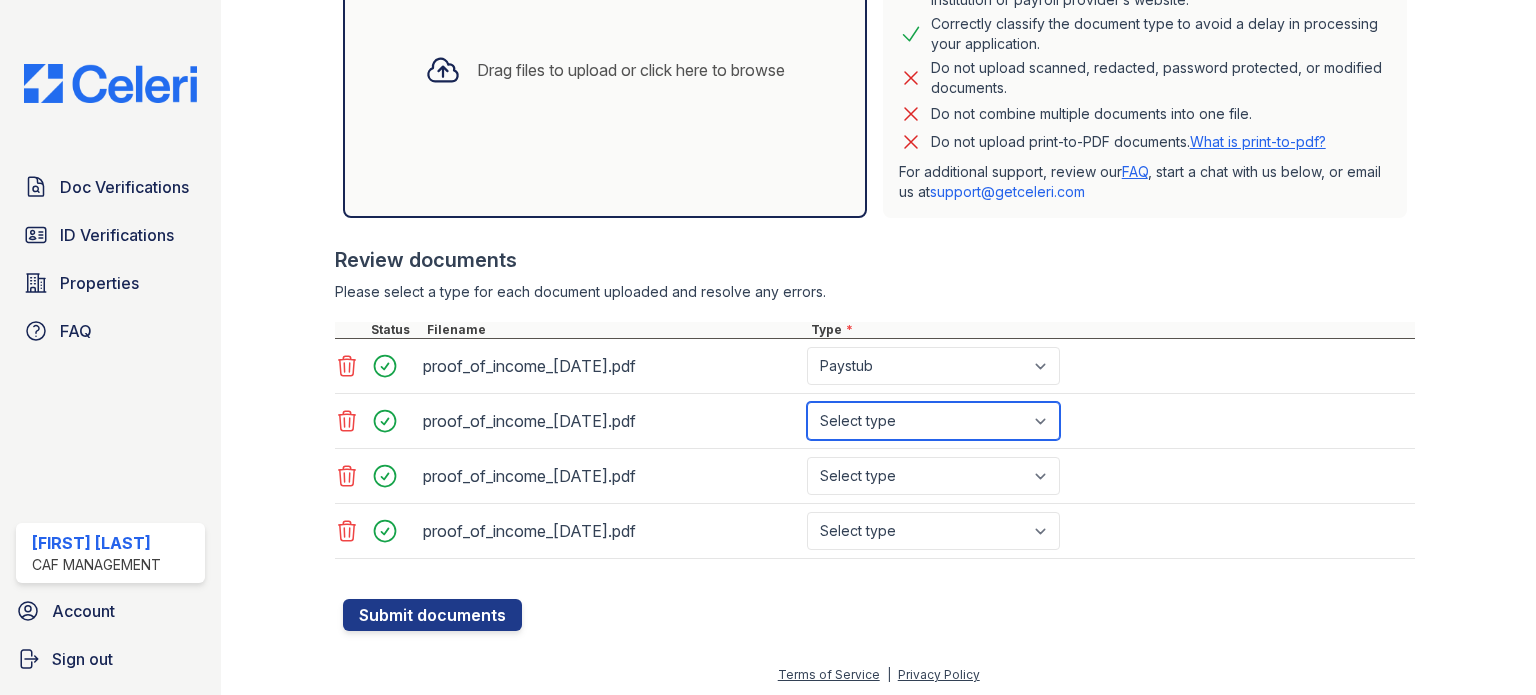 click on "Select type
Paystub
Bank Statement
Offer Letter
Tax Documents
Benefit Award Letter
Investment Account Statement
Other" at bounding box center [933, 421] 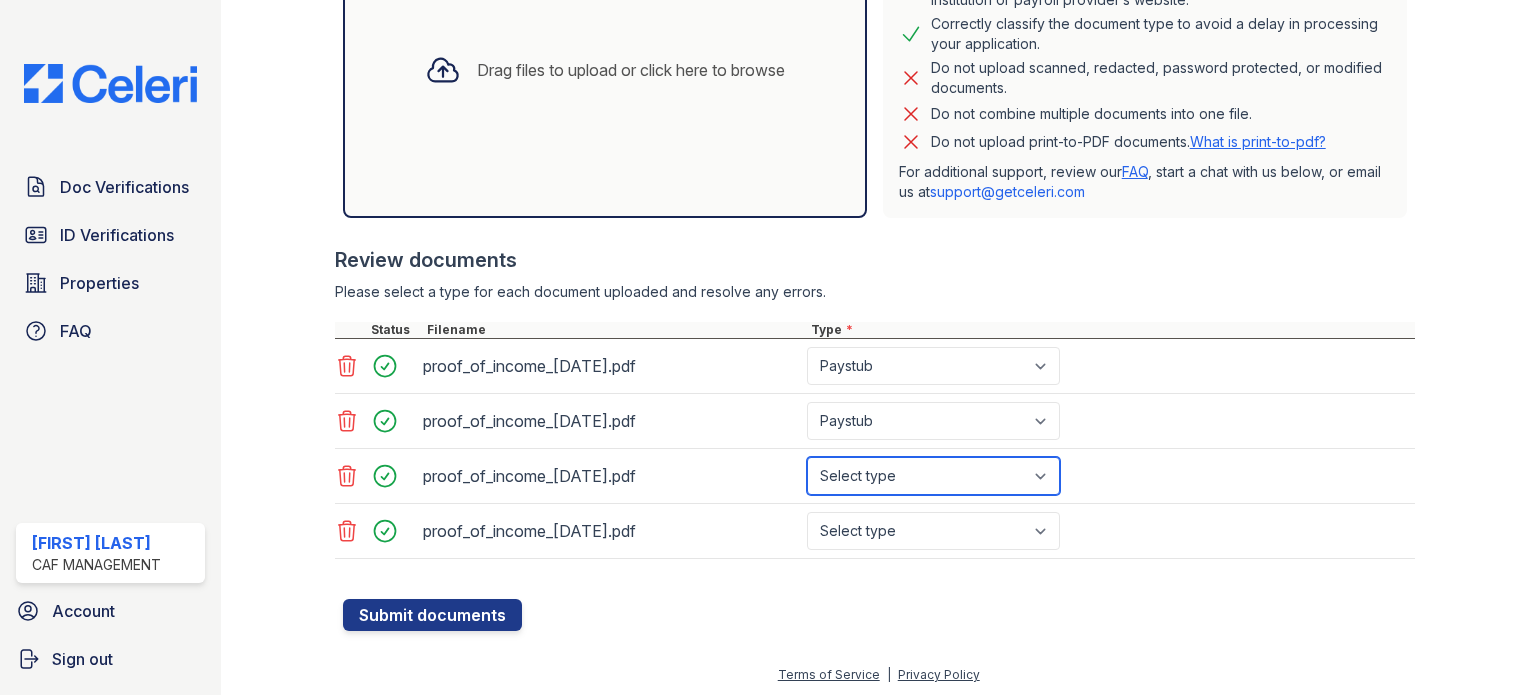 click on "Select type
Paystub
Bank Statement
Offer Letter
Tax Documents
Benefit Award Letter
Investment Account Statement
Other" at bounding box center [933, 476] 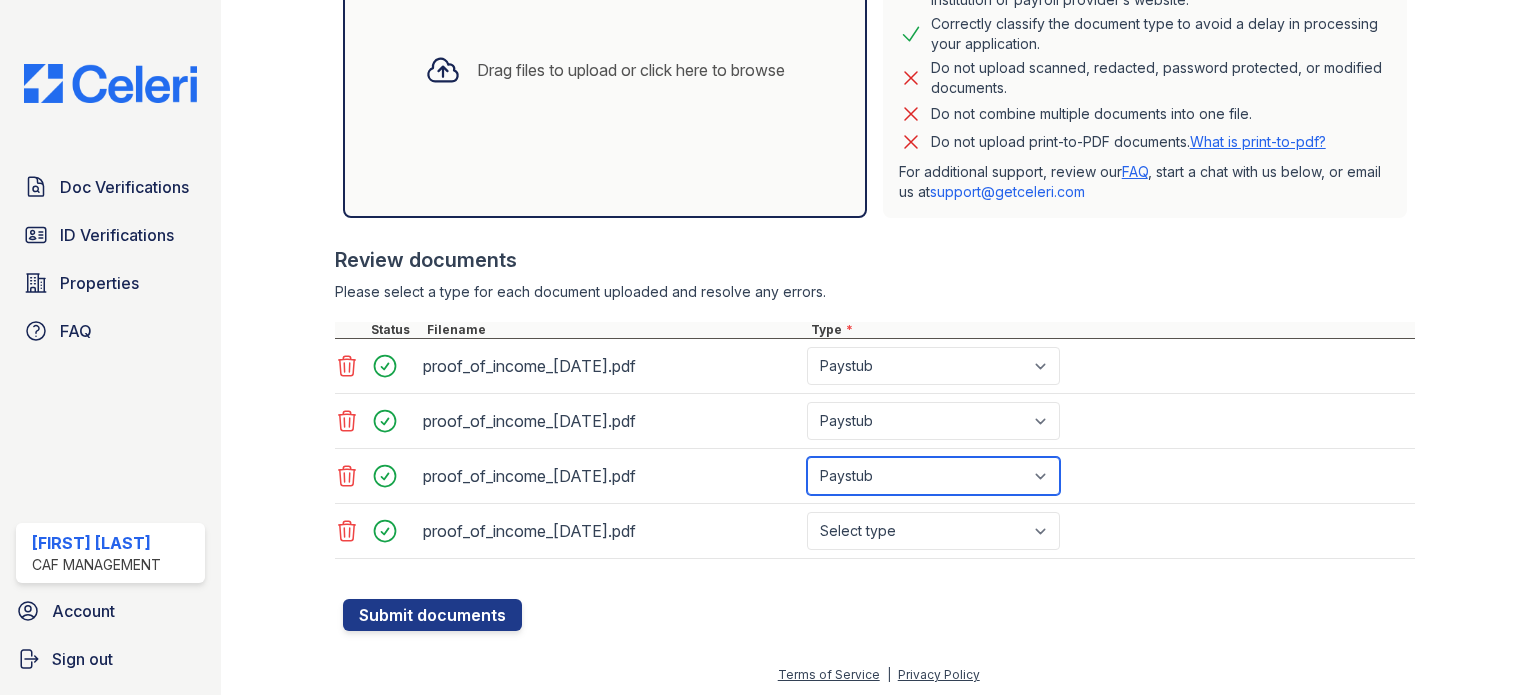 click on "Select type
Paystub
Bank Statement
Offer Letter
Tax Documents
Benefit Award Letter
Investment Account Statement
Other" at bounding box center (933, 476) 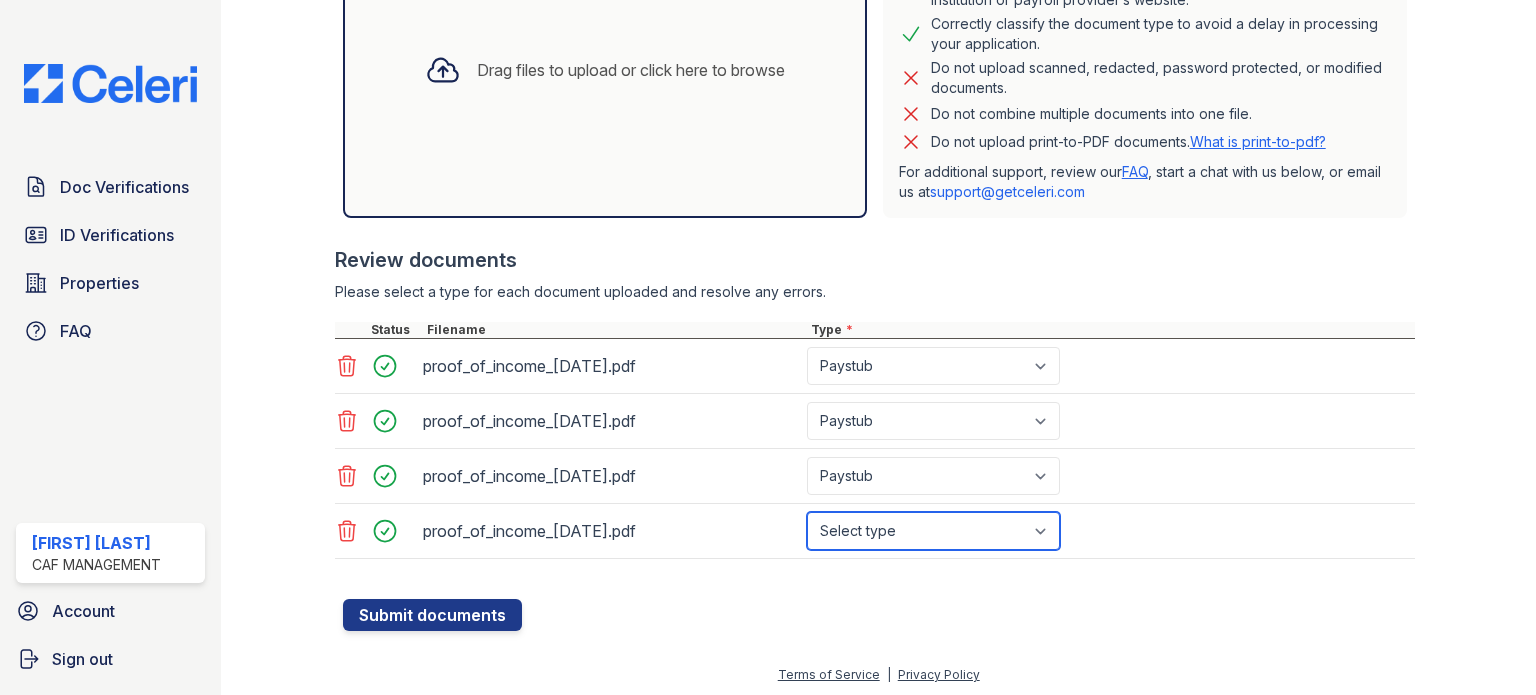 click on "Select type
Paystub
Bank Statement
Offer Letter
Tax Documents
Benefit Award Letter
Investment Account Statement
Other" at bounding box center [933, 531] 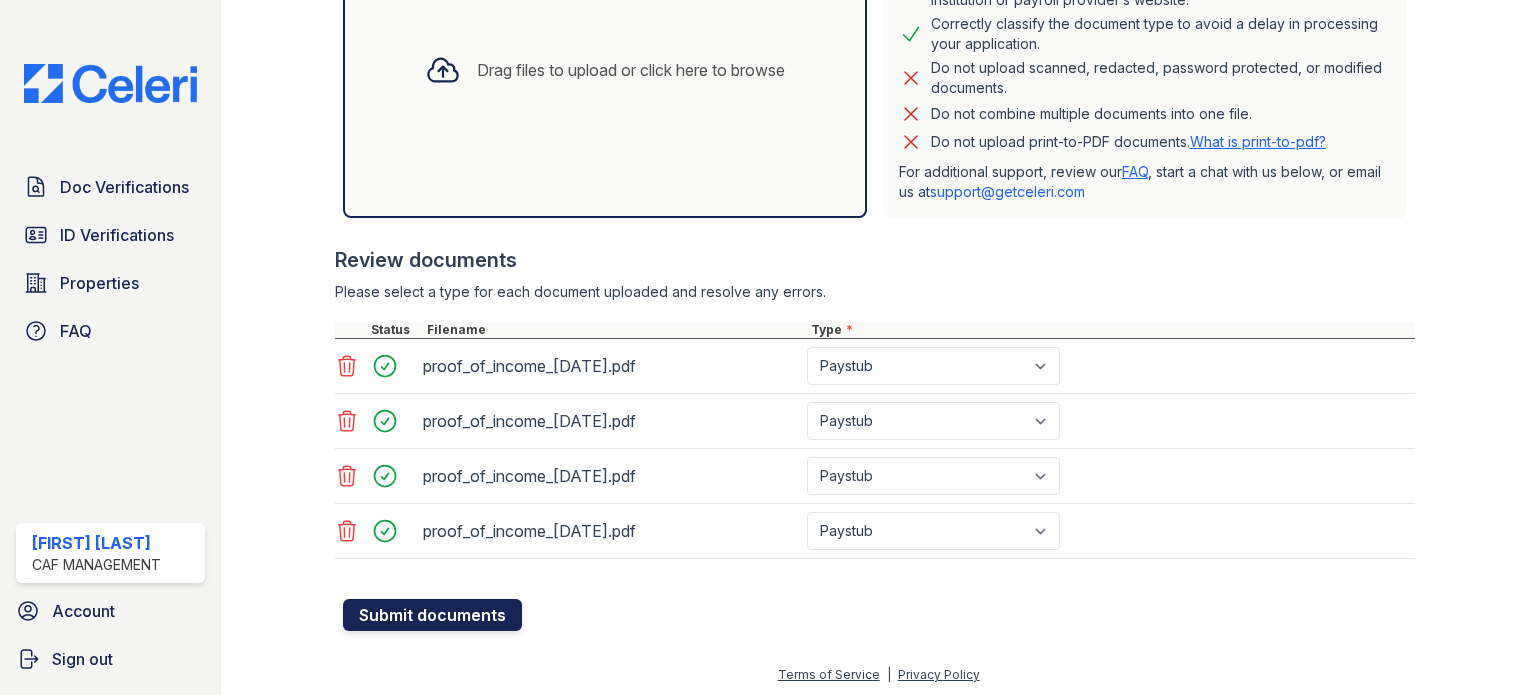 click on "Submit documents" at bounding box center [432, 615] 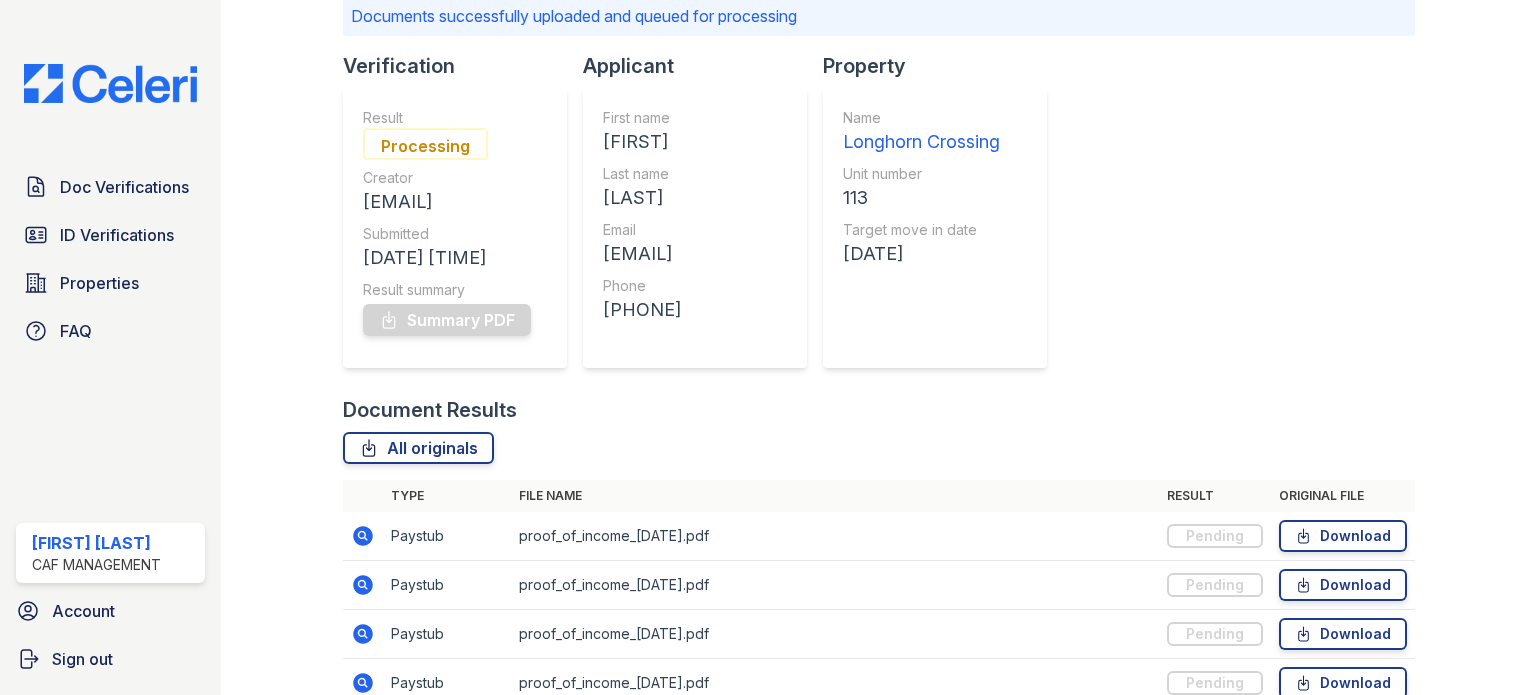 scroll, scrollTop: 252, scrollLeft: 0, axis: vertical 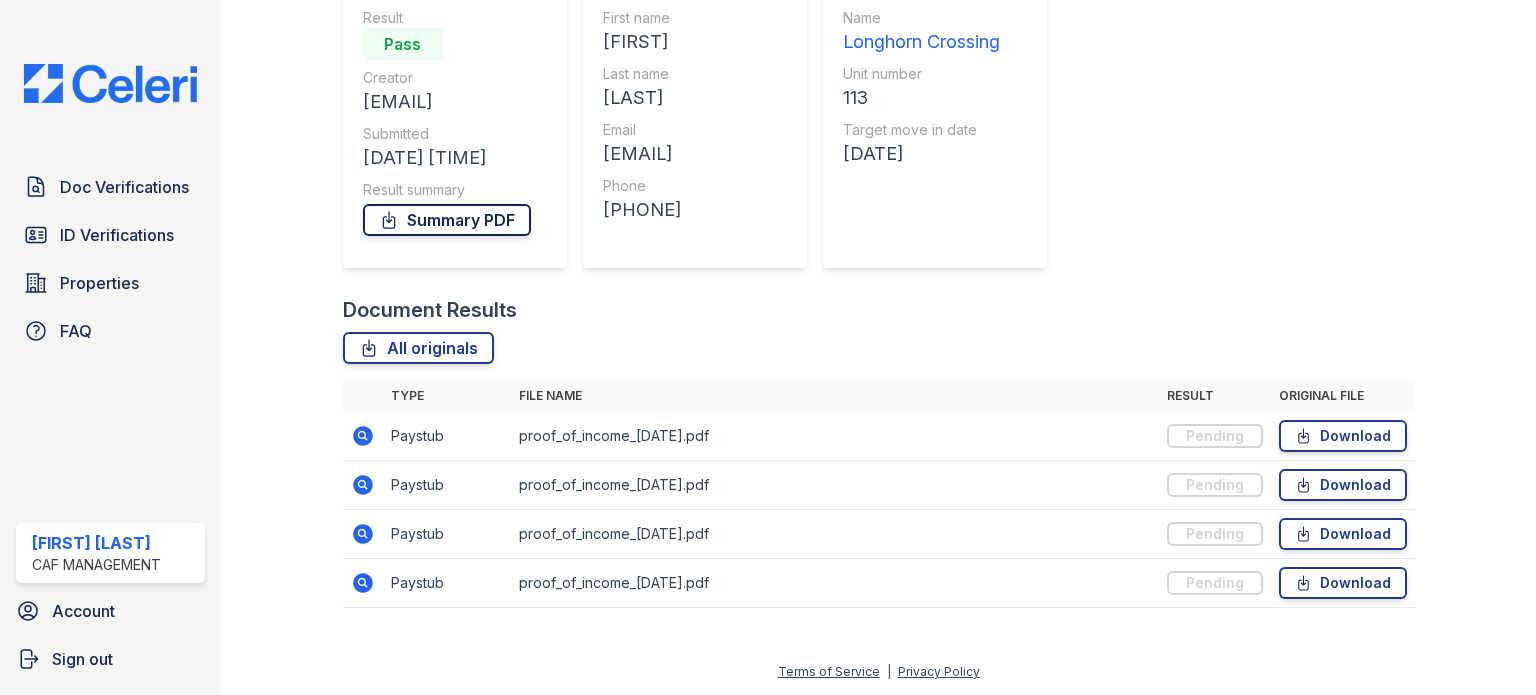 click on "Summary PDF" at bounding box center [447, 220] 